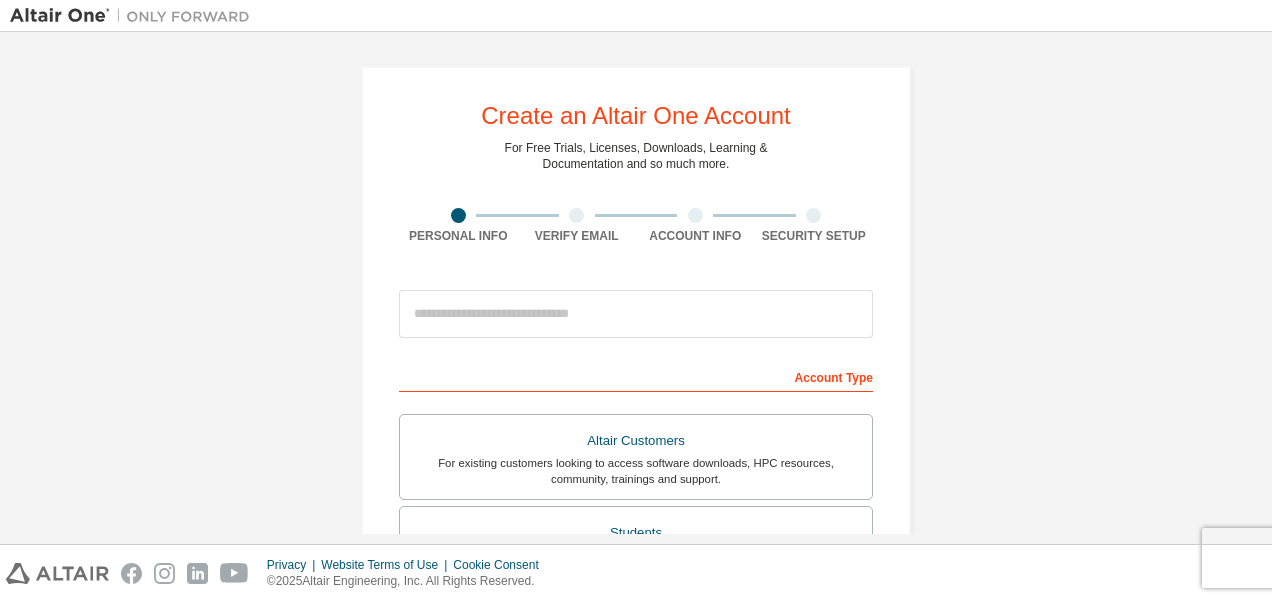 scroll, scrollTop: 0, scrollLeft: 0, axis: both 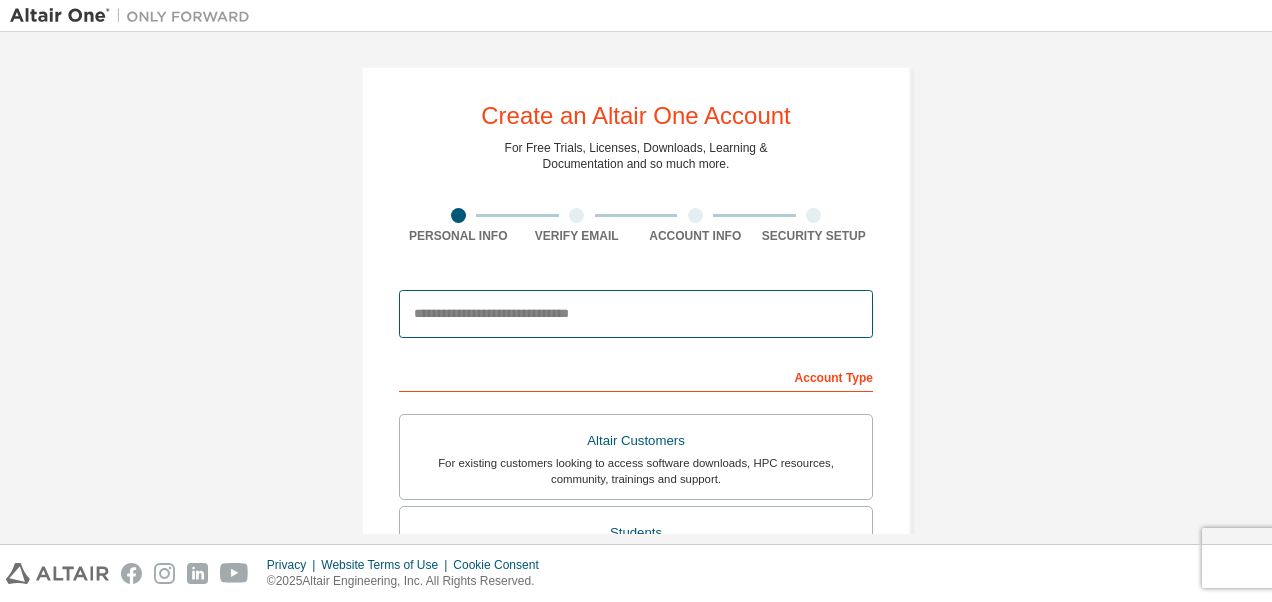 click at bounding box center [636, 314] 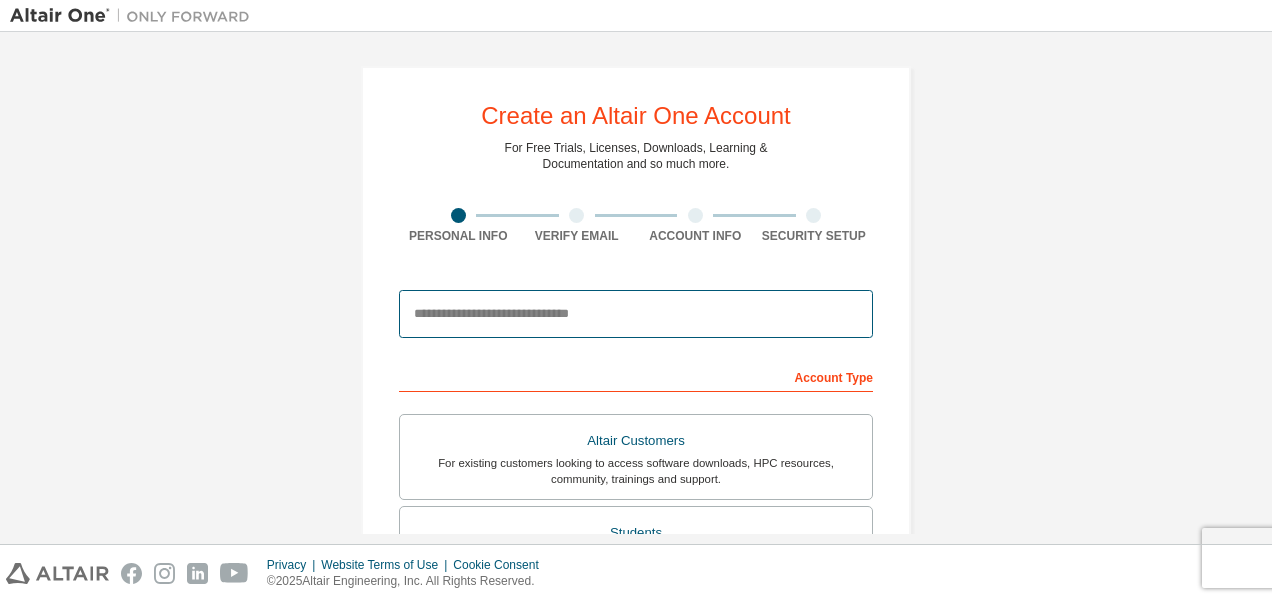 type on "**********" 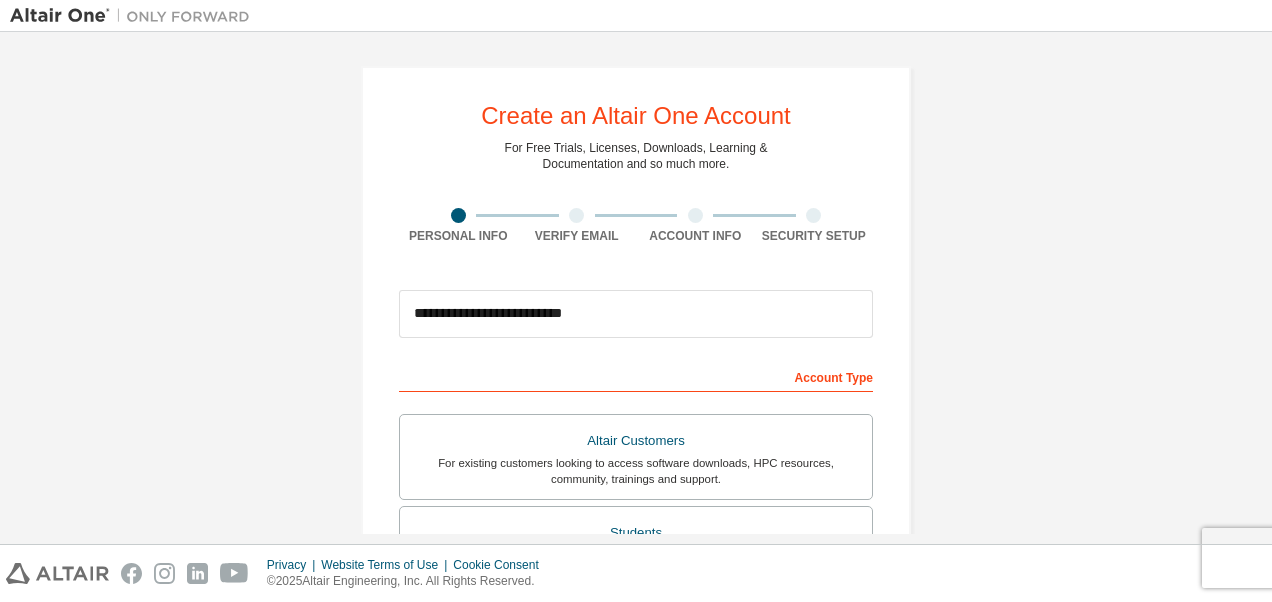 type on "******" 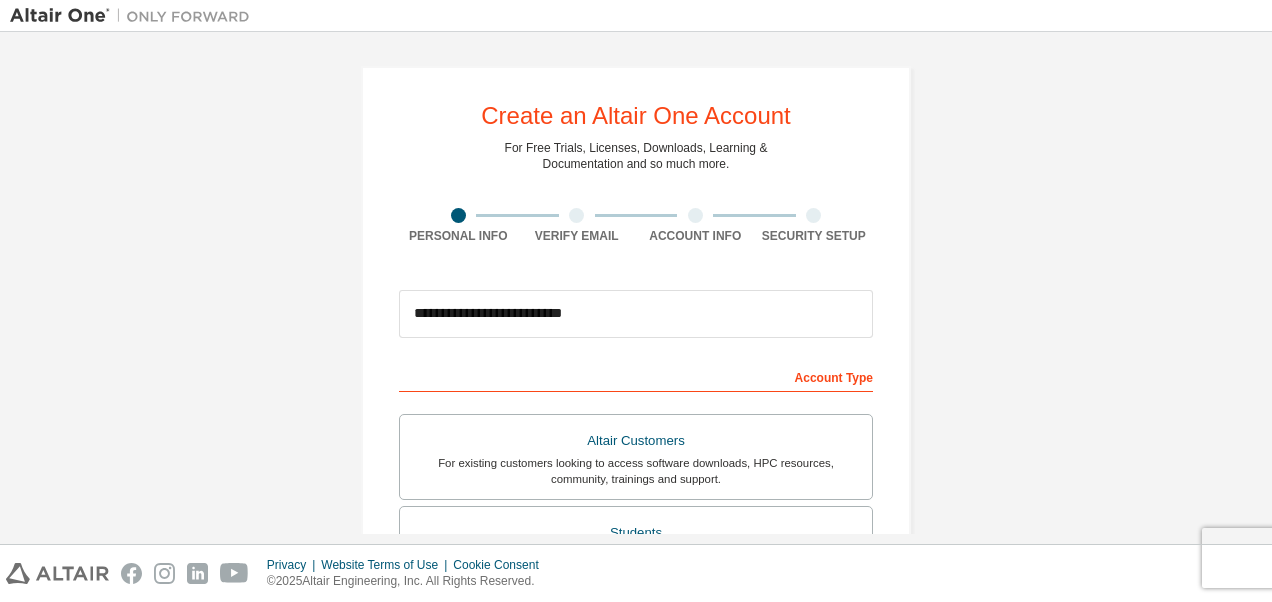 click on "**********" at bounding box center (636, 571) 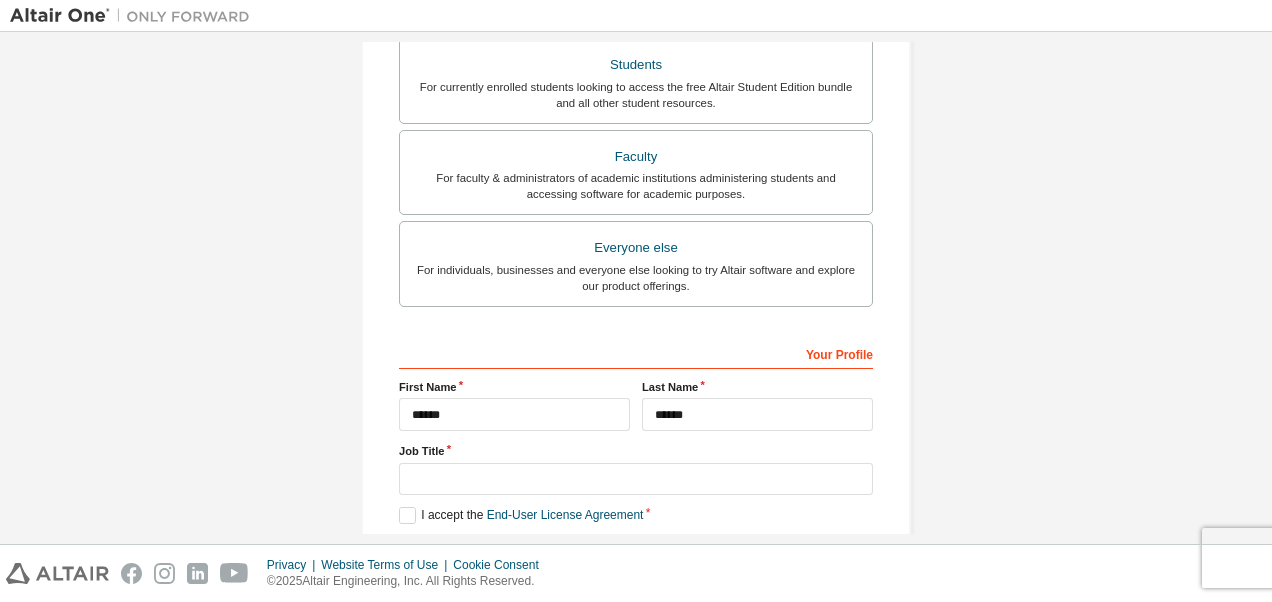scroll, scrollTop: 562, scrollLeft: 0, axis: vertical 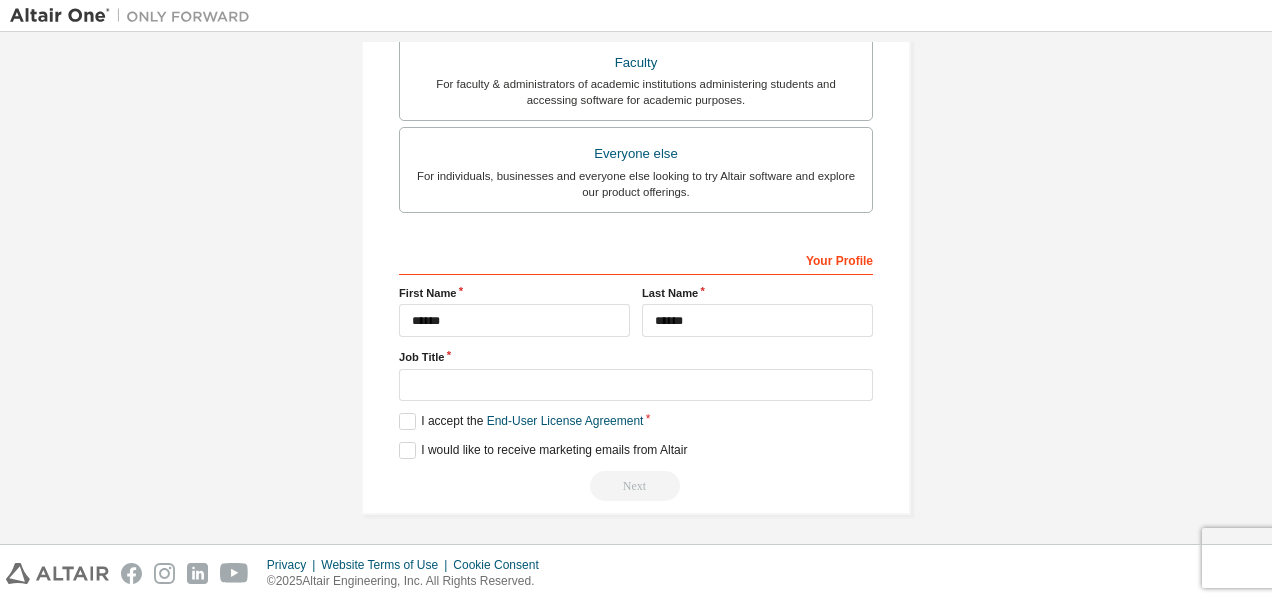 click on "Job Title" at bounding box center (636, 375) 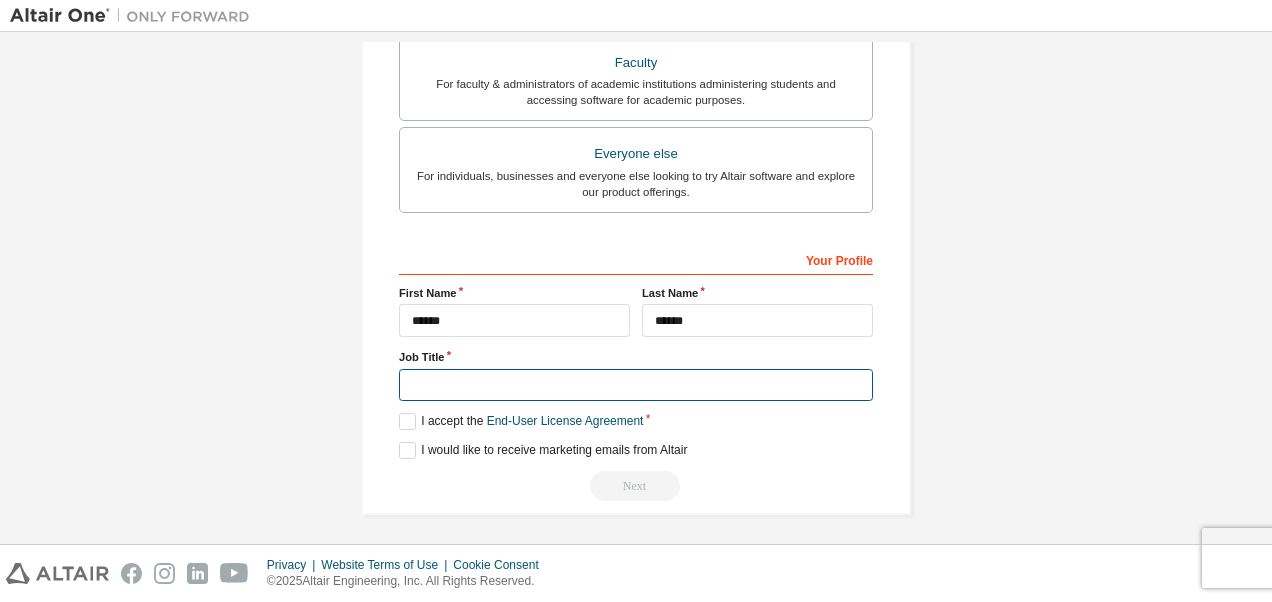 click at bounding box center [636, 385] 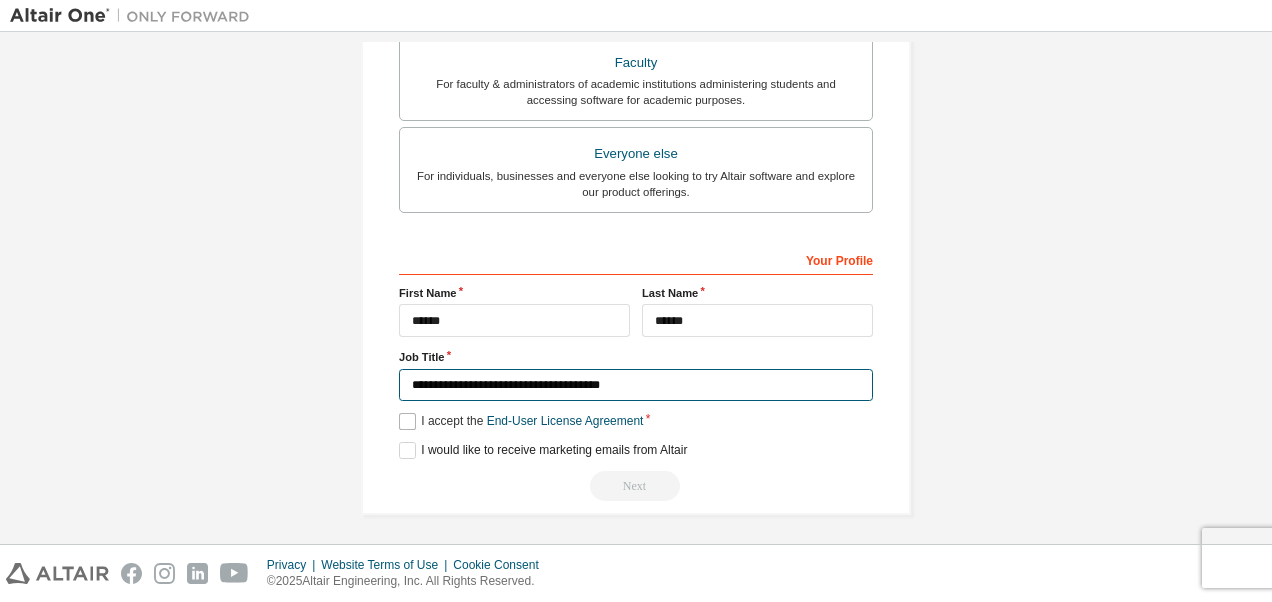 type on "**********" 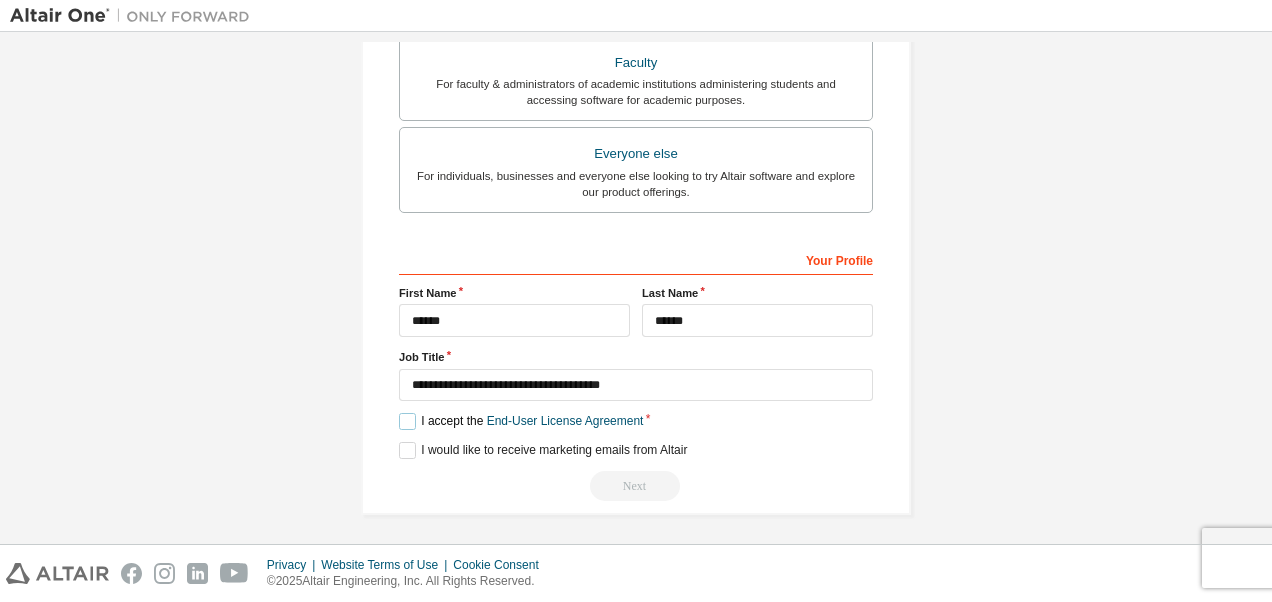 click on "I accept the    End-User License Agreement" at bounding box center [521, 421] 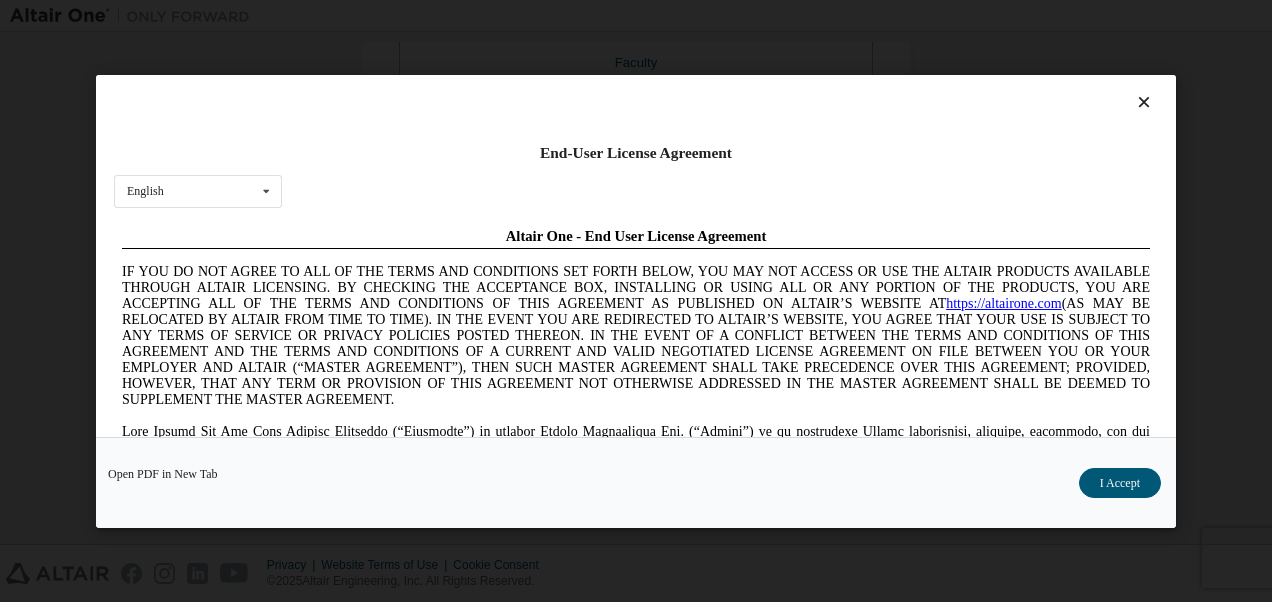 scroll, scrollTop: 0, scrollLeft: 0, axis: both 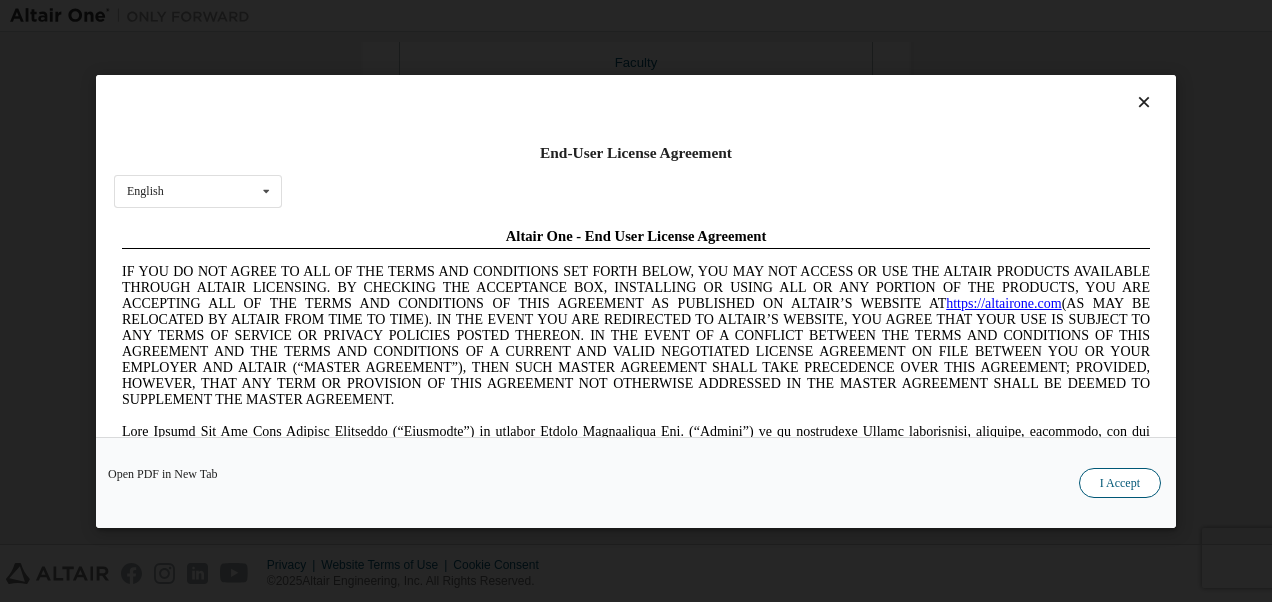click on "I Accept" at bounding box center (1120, 482) 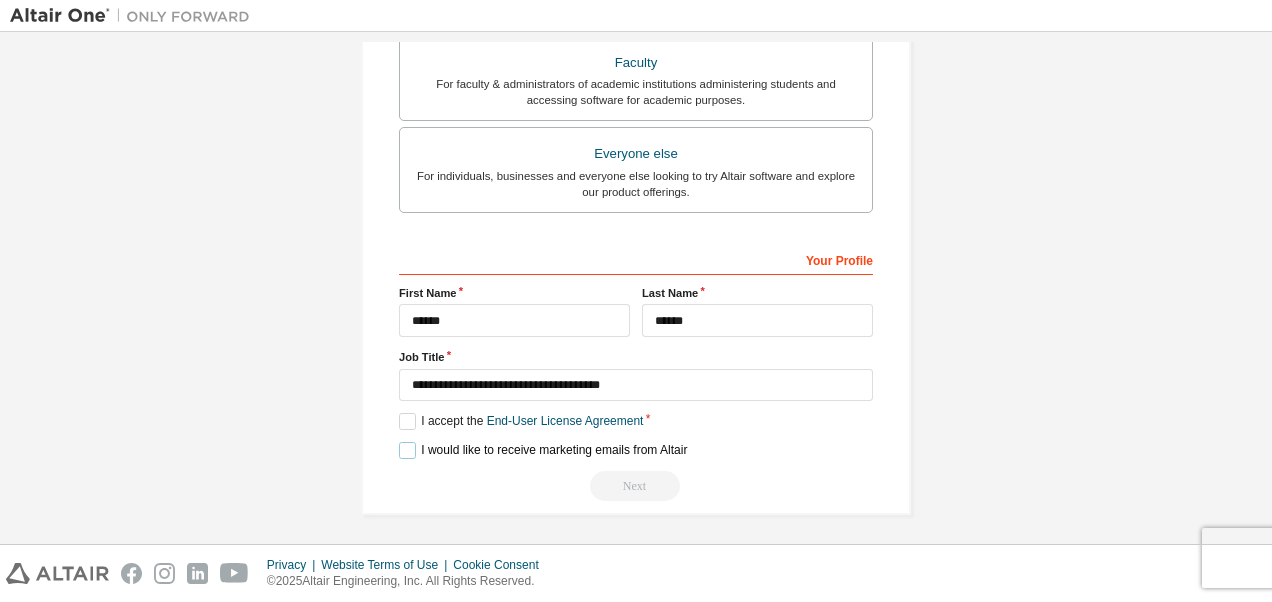 click on "I would like to receive marketing emails from Altair" at bounding box center (543, 450) 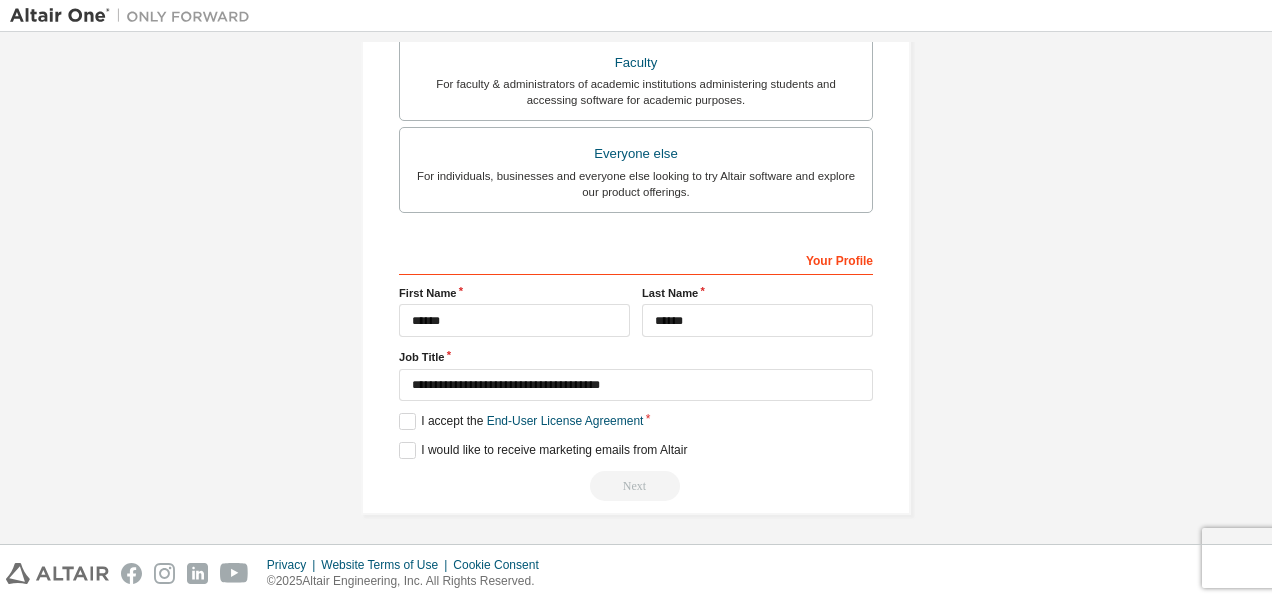 click on "Next" at bounding box center [636, 486] 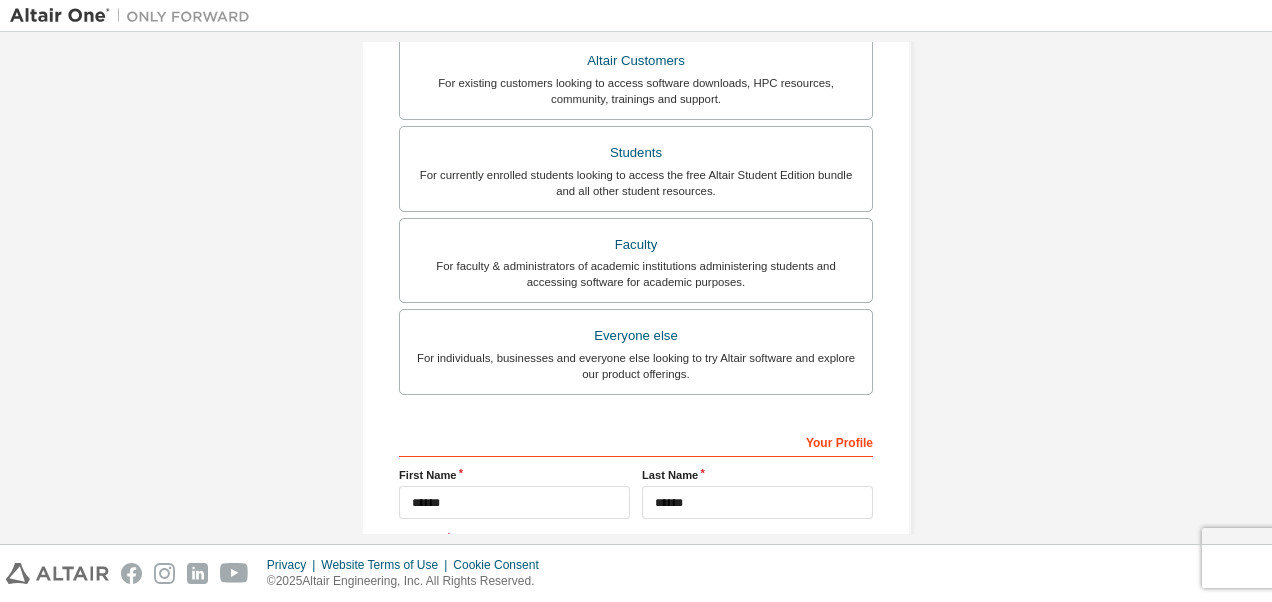 scroll, scrollTop: 362, scrollLeft: 0, axis: vertical 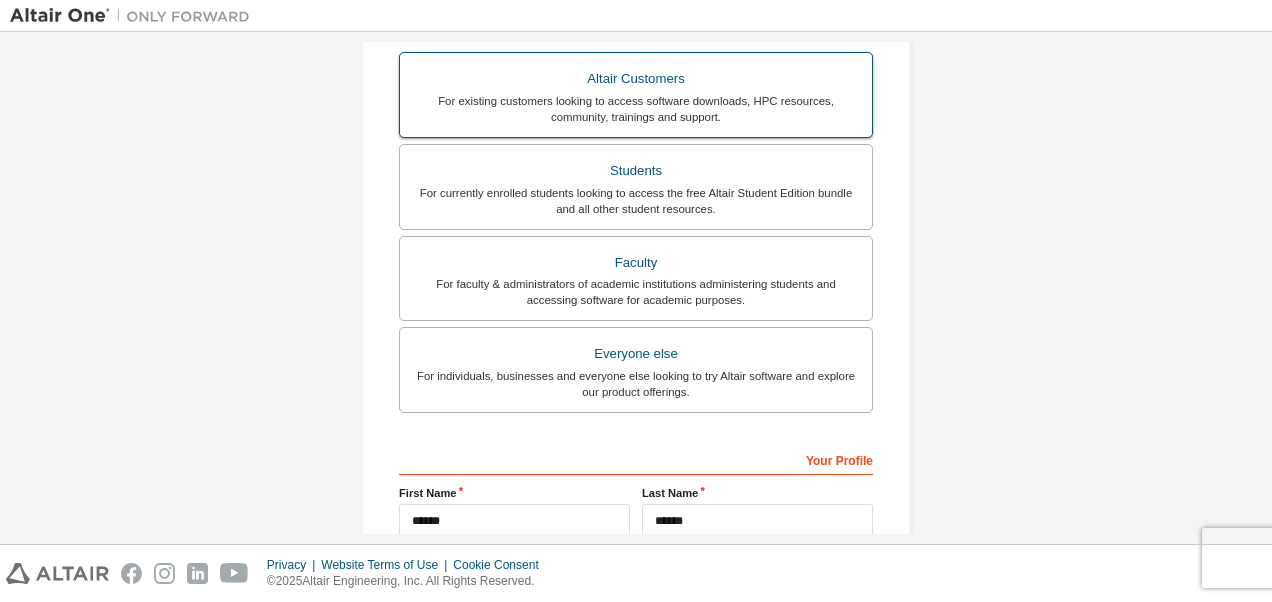 click on "Altair Customers" at bounding box center (636, 79) 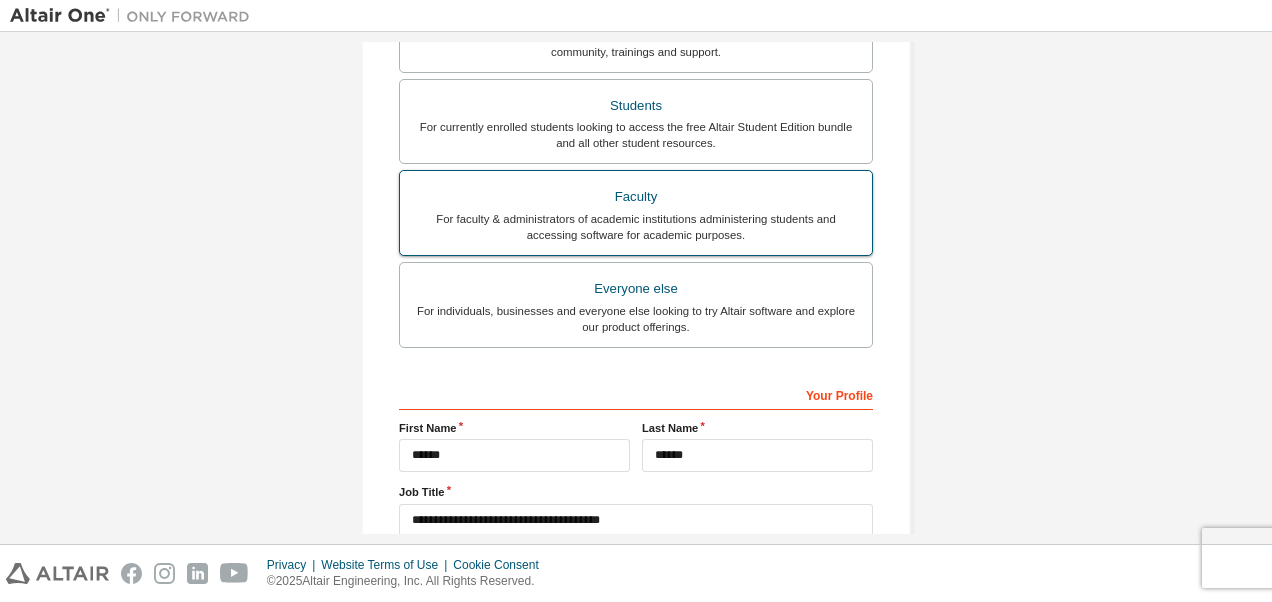 scroll, scrollTop: 630, scrollLeft: 0, axis: vertical 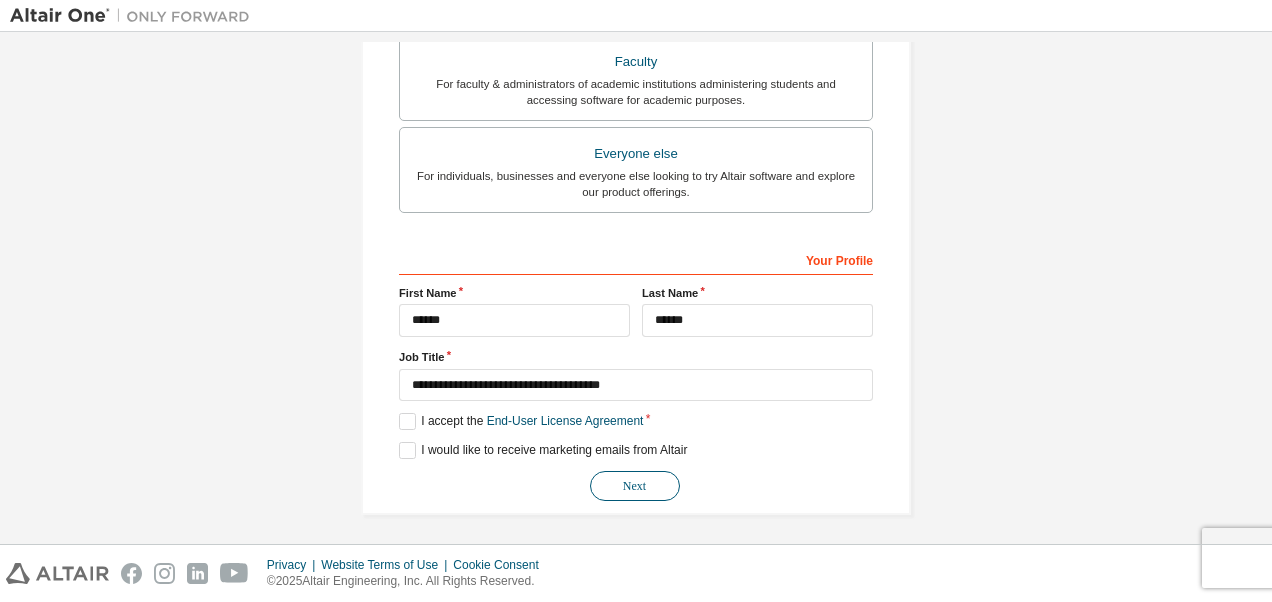 click on "Next" at bounding box center (635, 486) 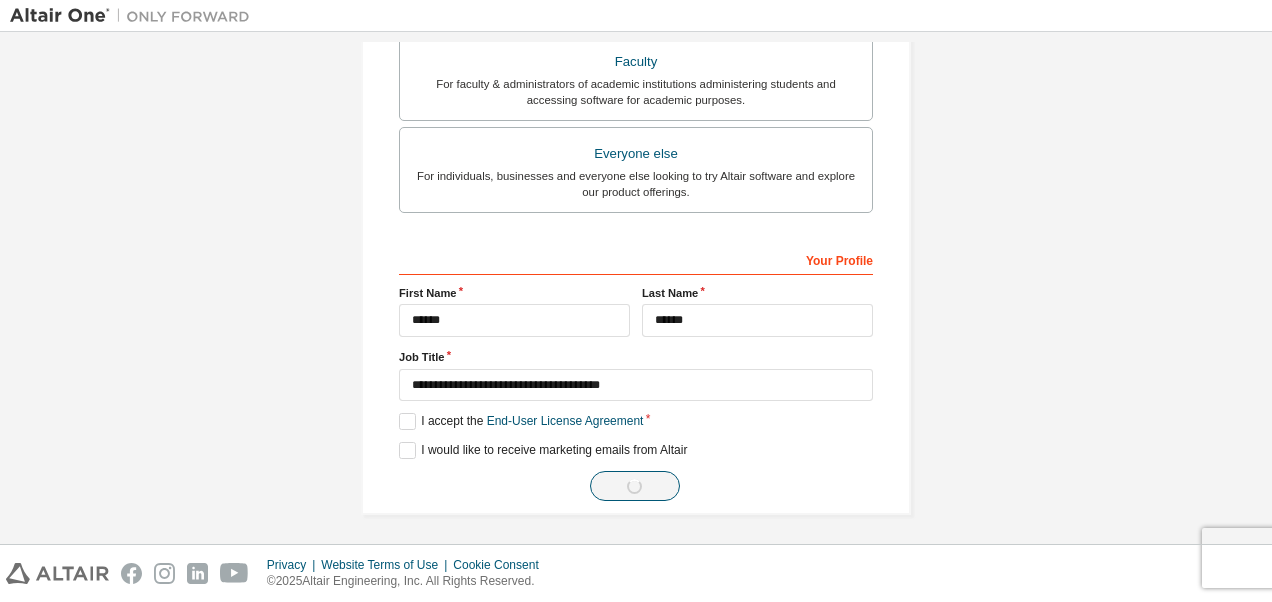 scroll, scrollTop: 0, scrollLeft: 0, axis: both 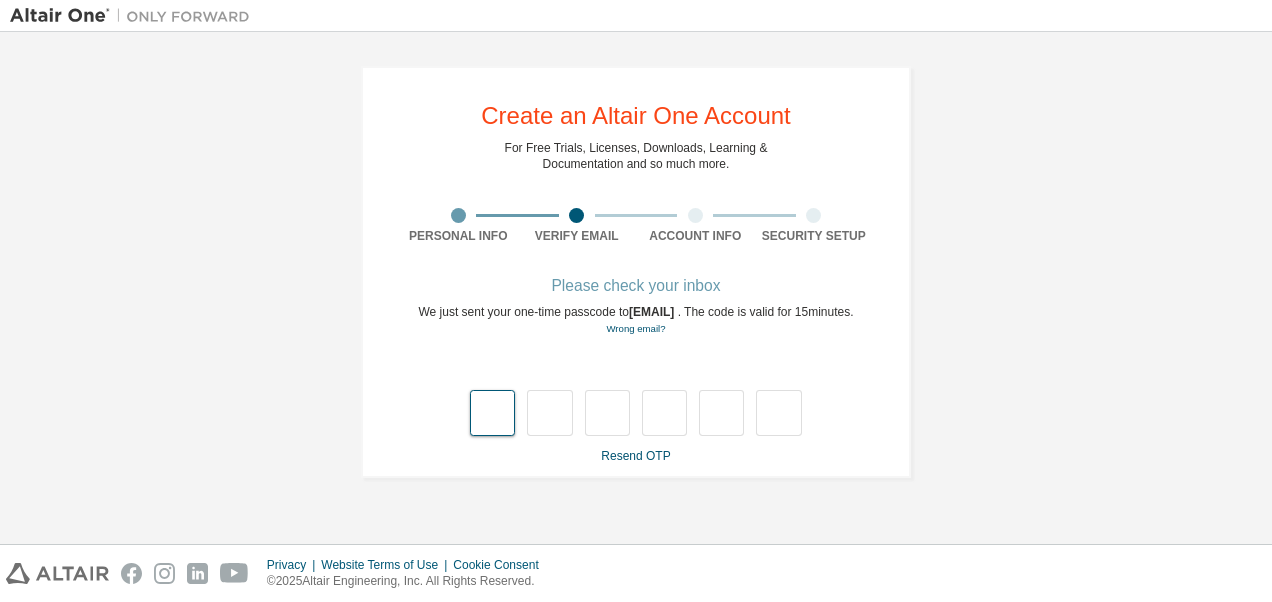 click at bounding box center [492, 413] 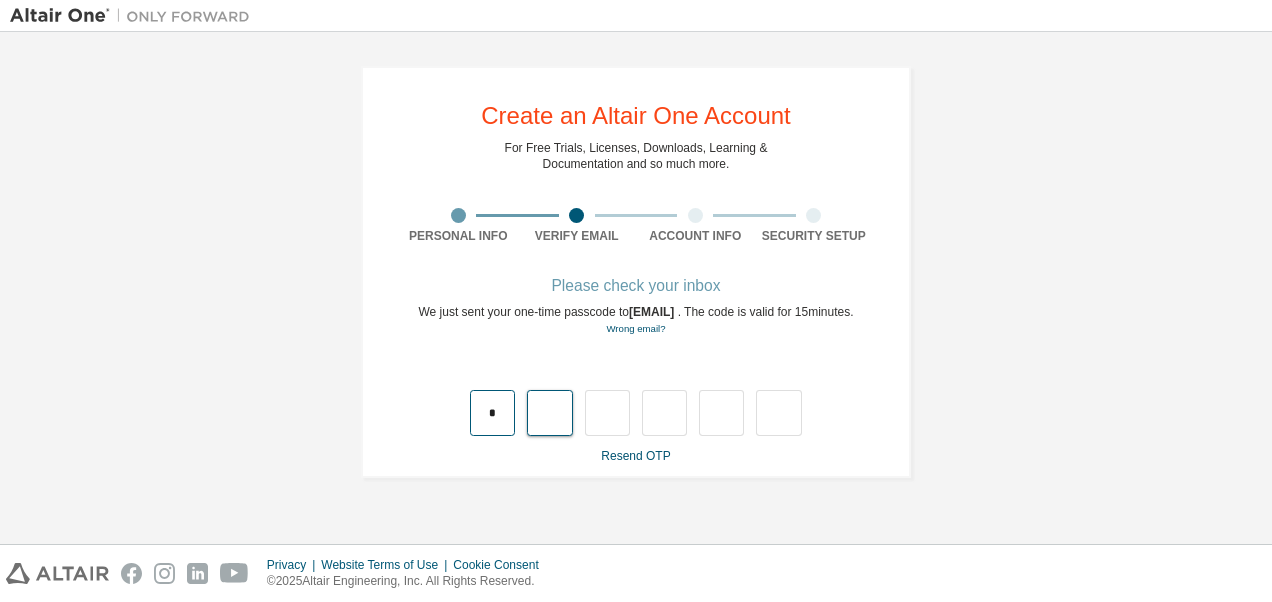 type on "*" 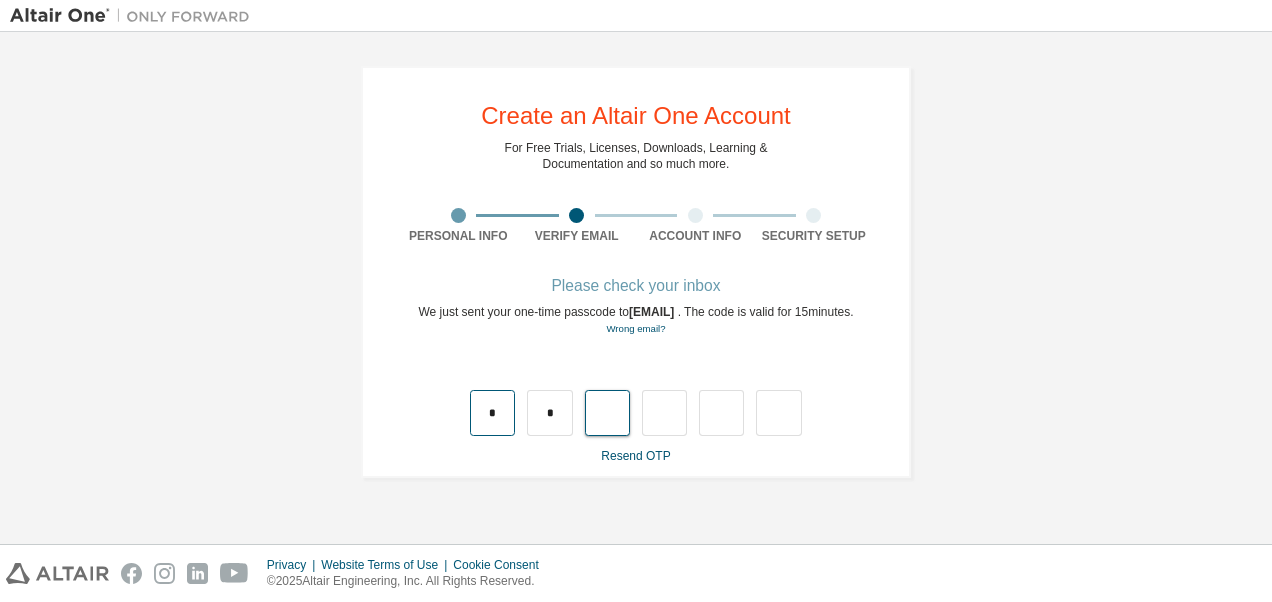 type on "*" 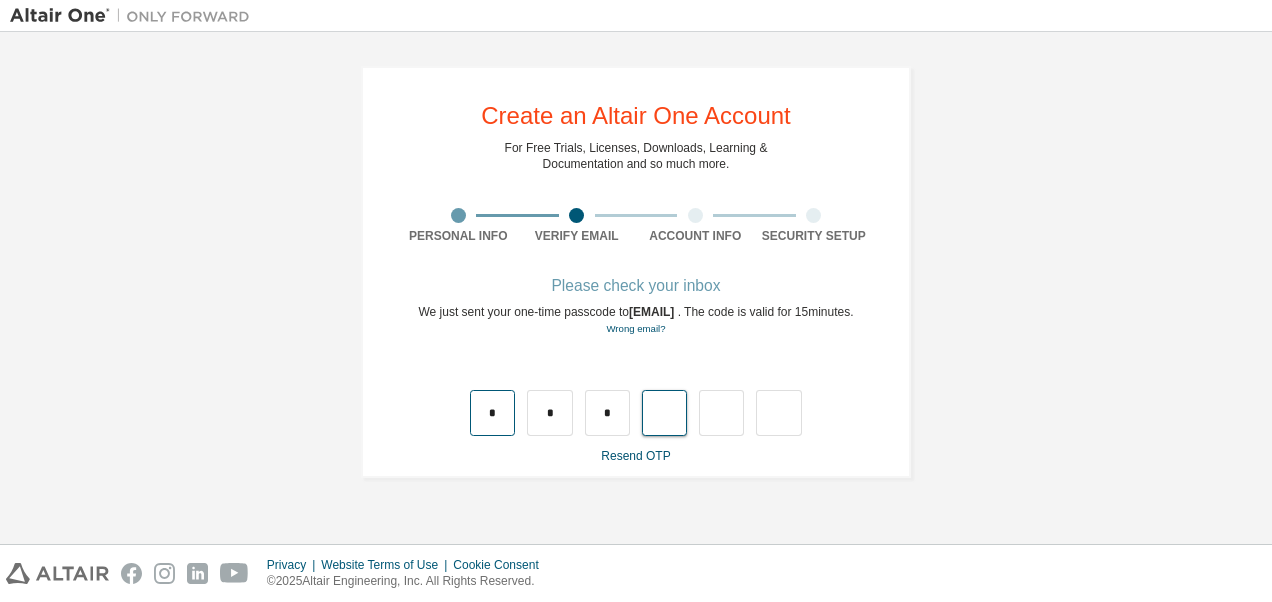 type on "*" 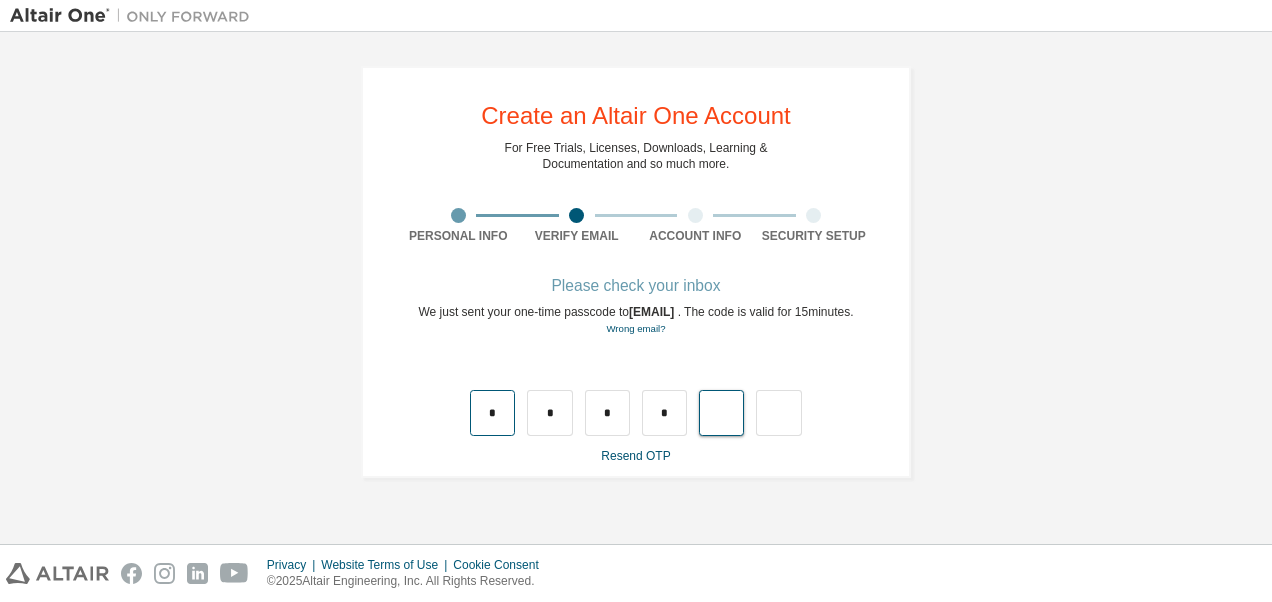 type on "*" 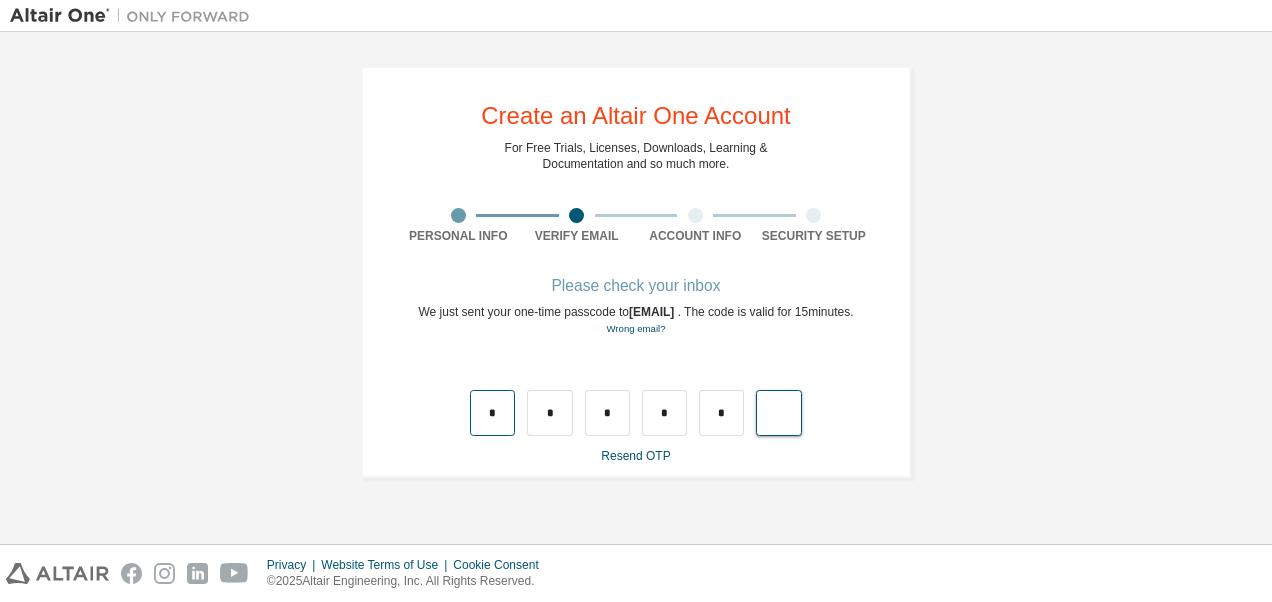 type on "*" 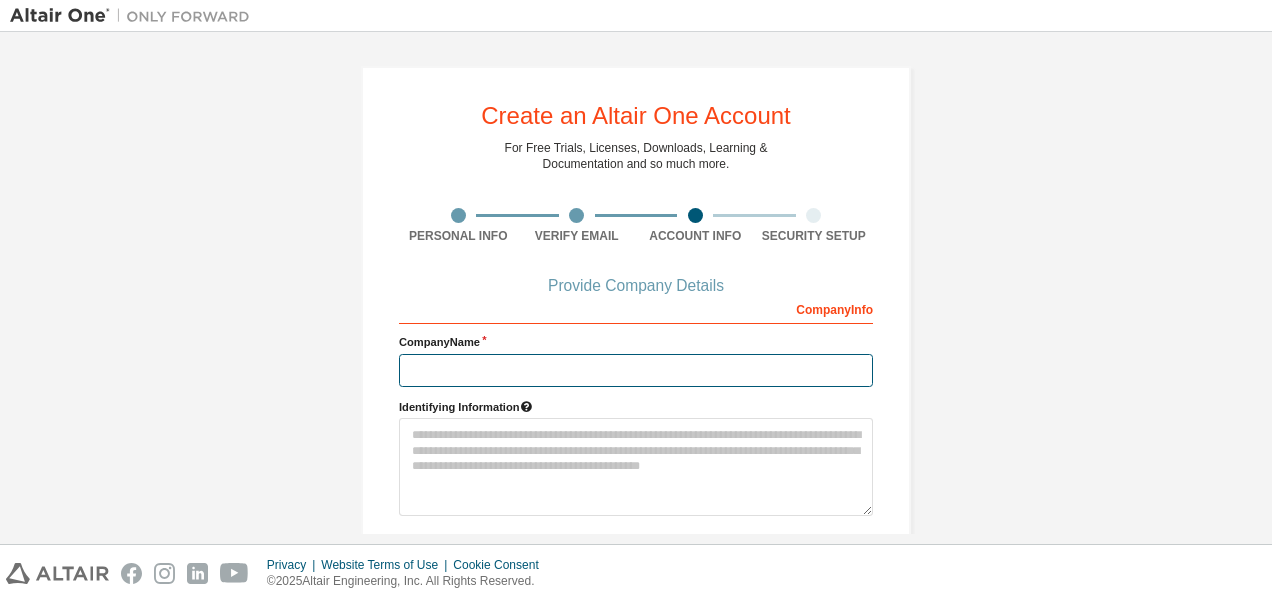 click at bounding box center [636, 370] 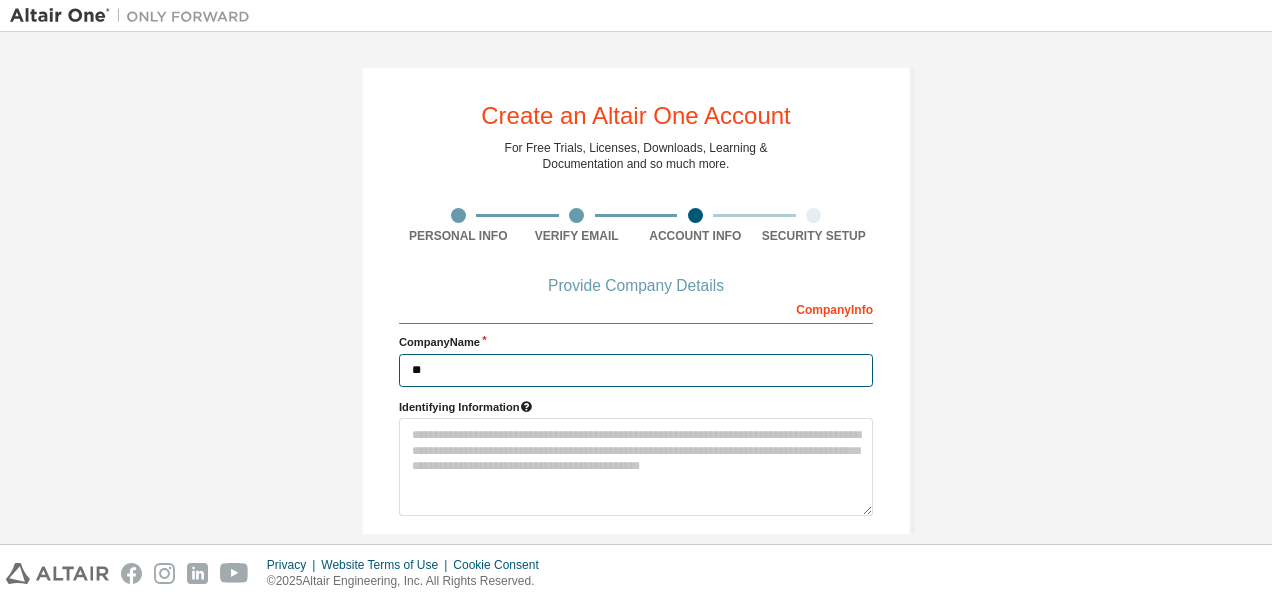 type on "*" 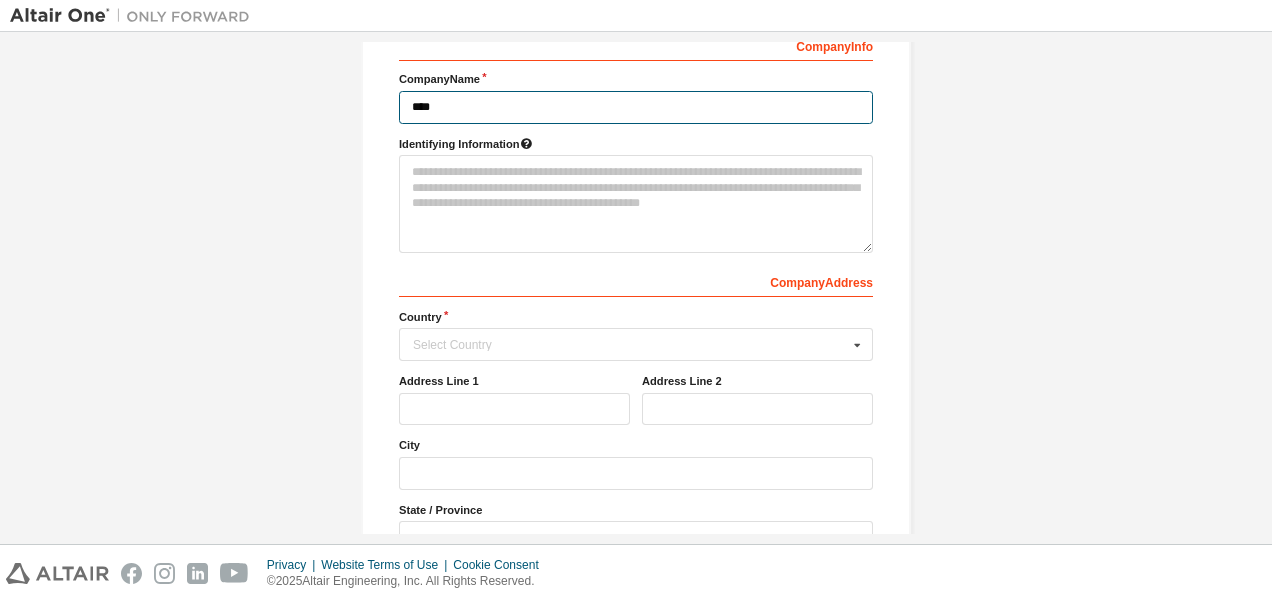 scroll, scrollTop: 300, scrollLeft: 0, axis: vertical 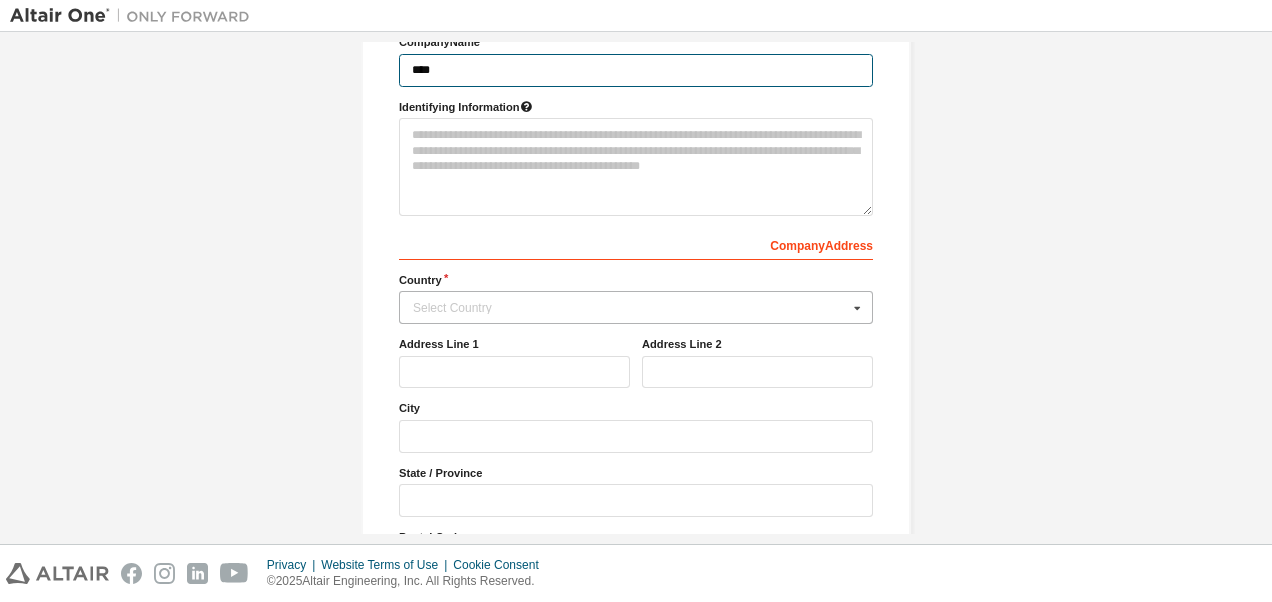 type on "****" 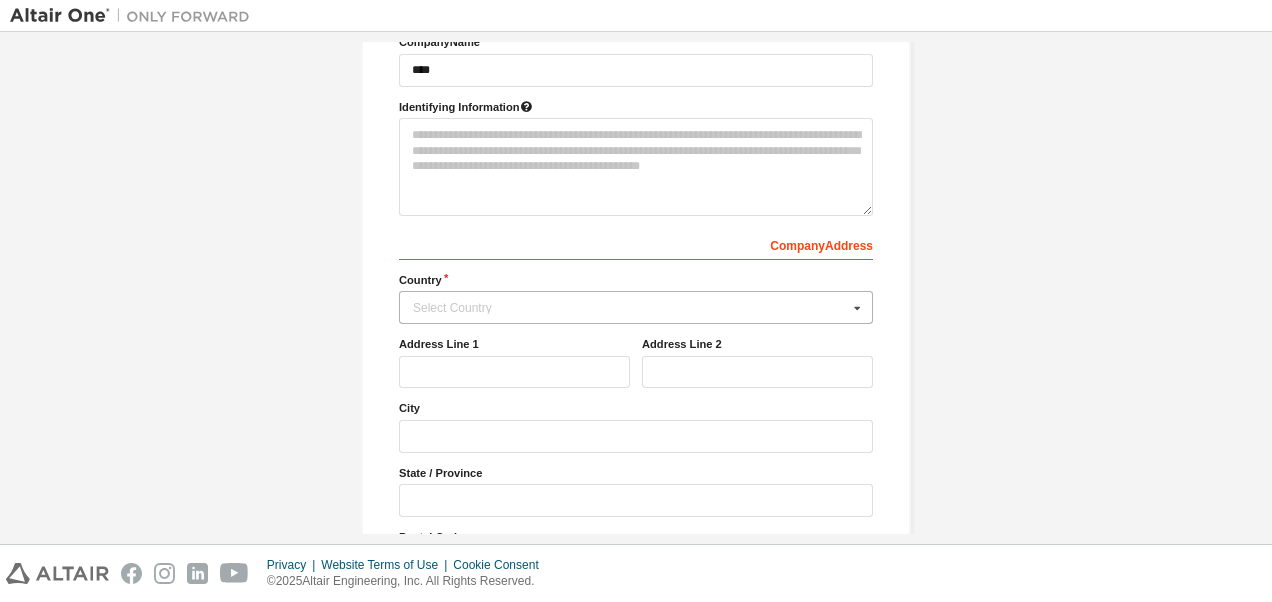 click on "Select Country" at bounding box center [630, 308] 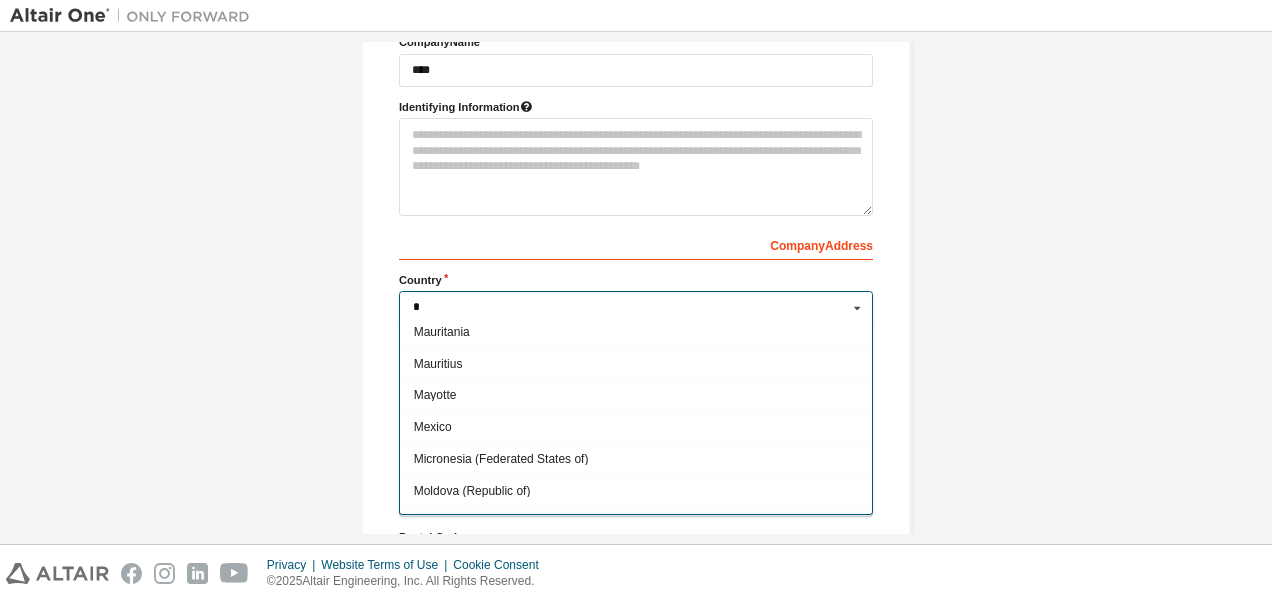 scroll, scrollTop: 1200, scrollLeft: 0, axis: vertical 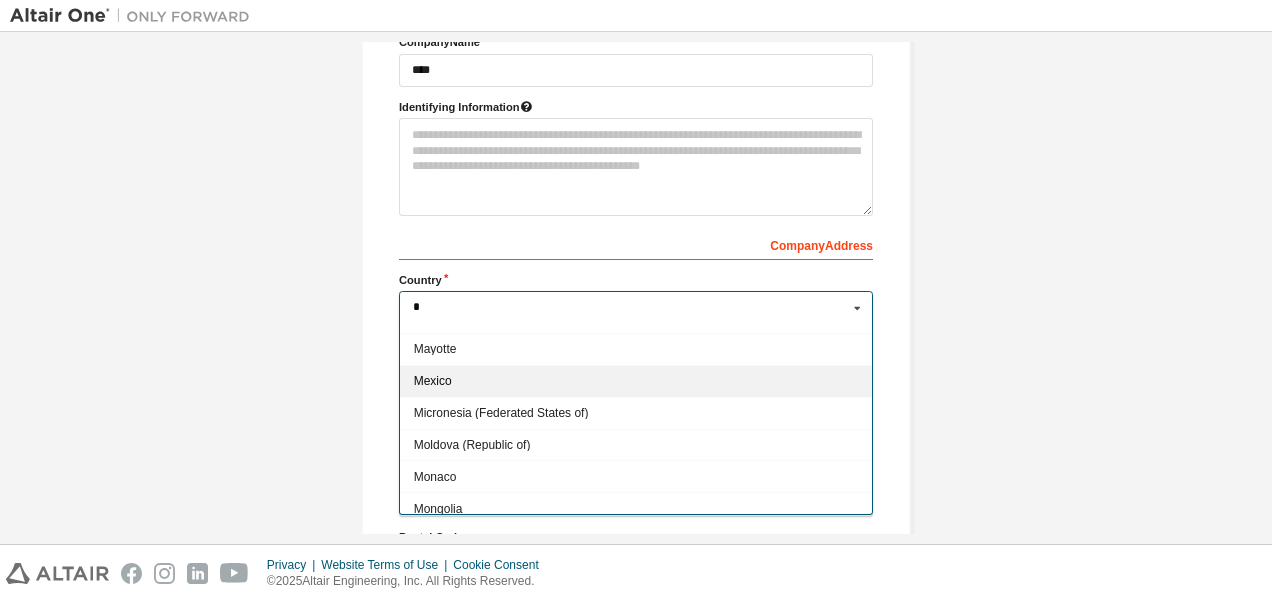 type on "*" 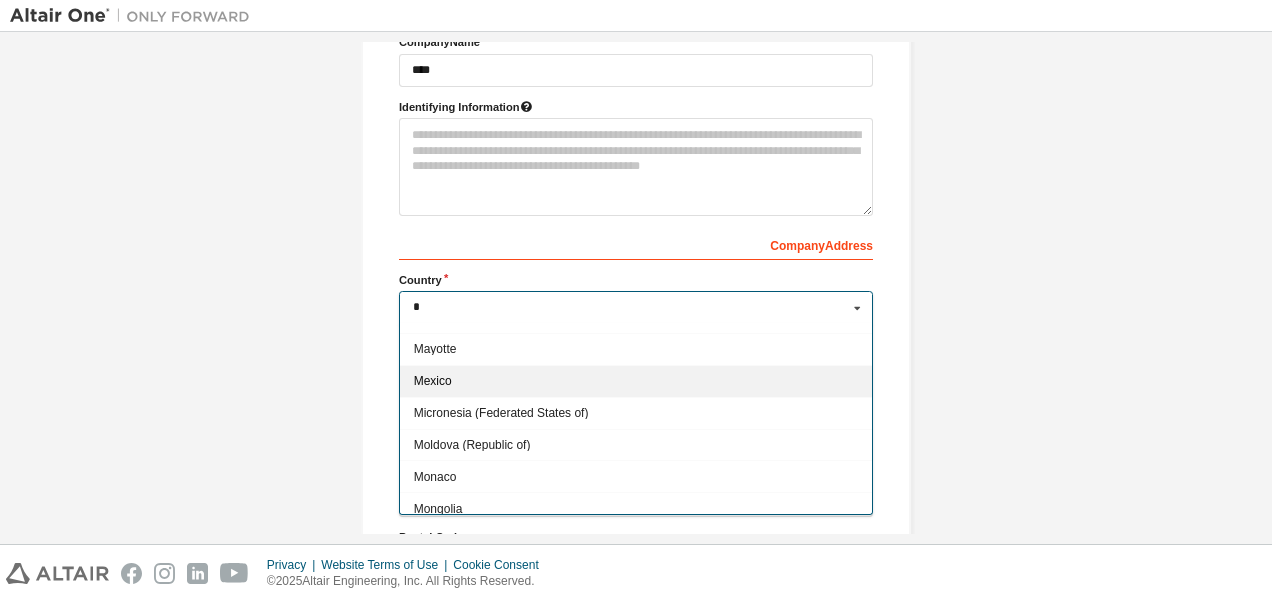 click on "Mexico" at bounding box center [636, 381] 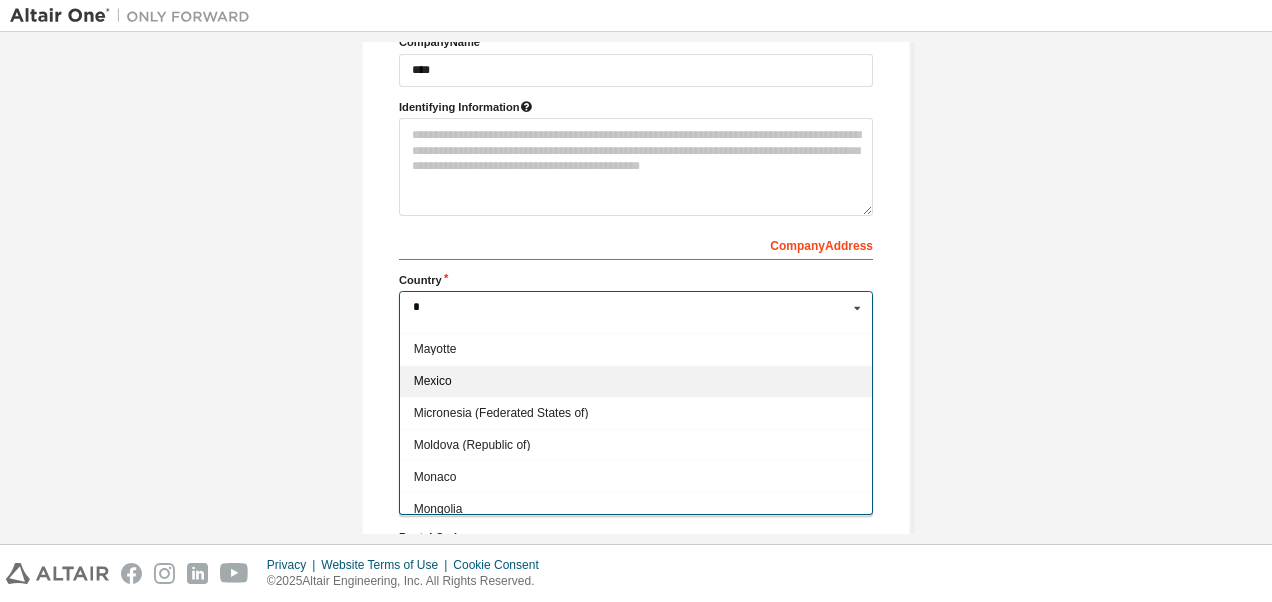 type on "***" 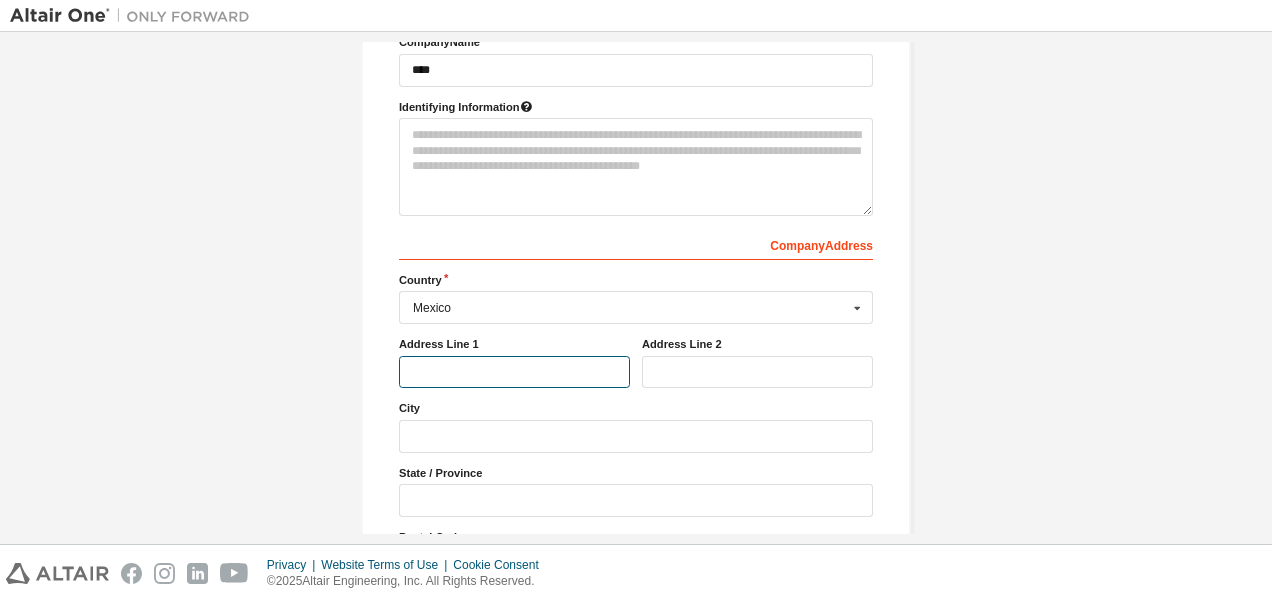 click at bounding box center [514, 372] 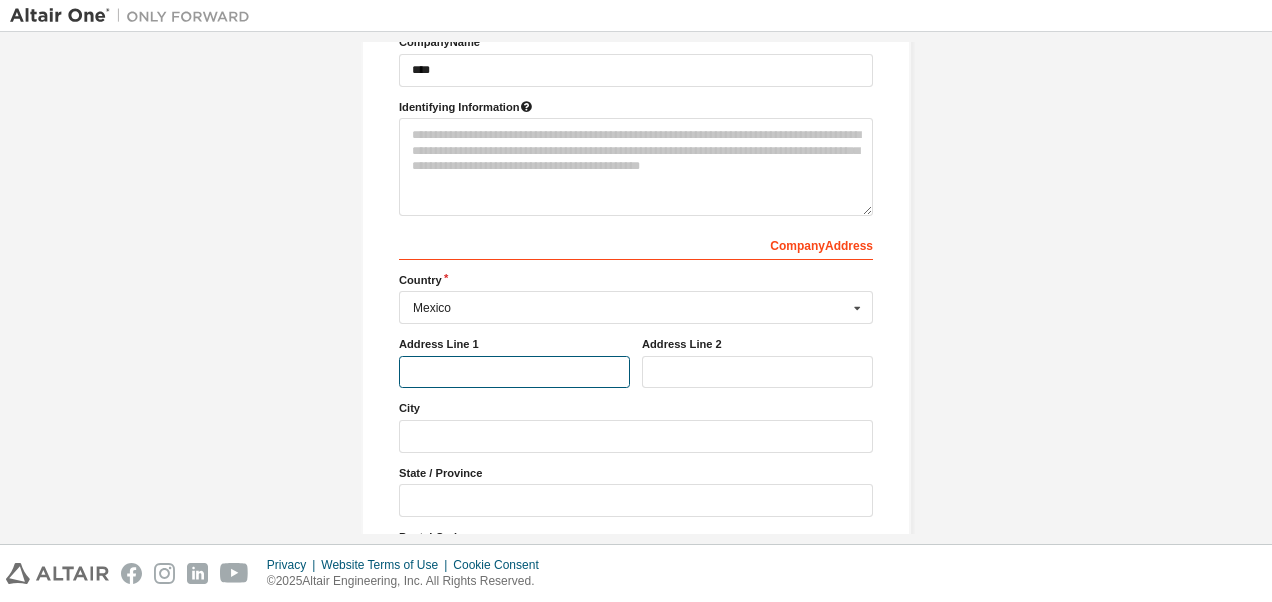 click at bounding box center [514, 372] 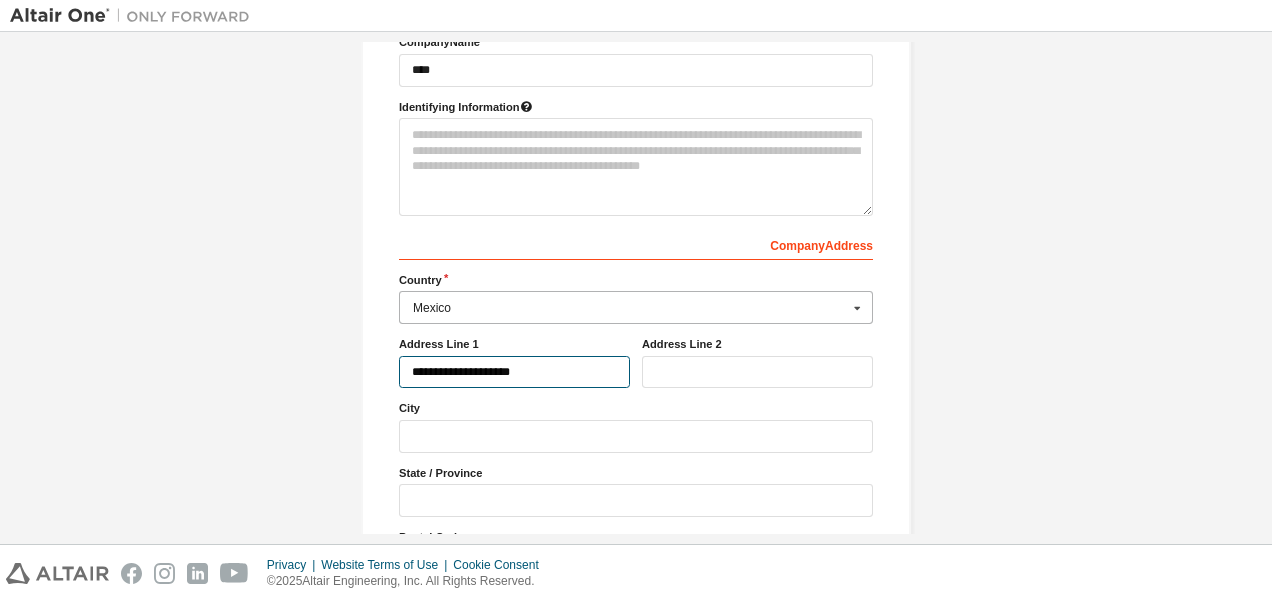 type on "**********" 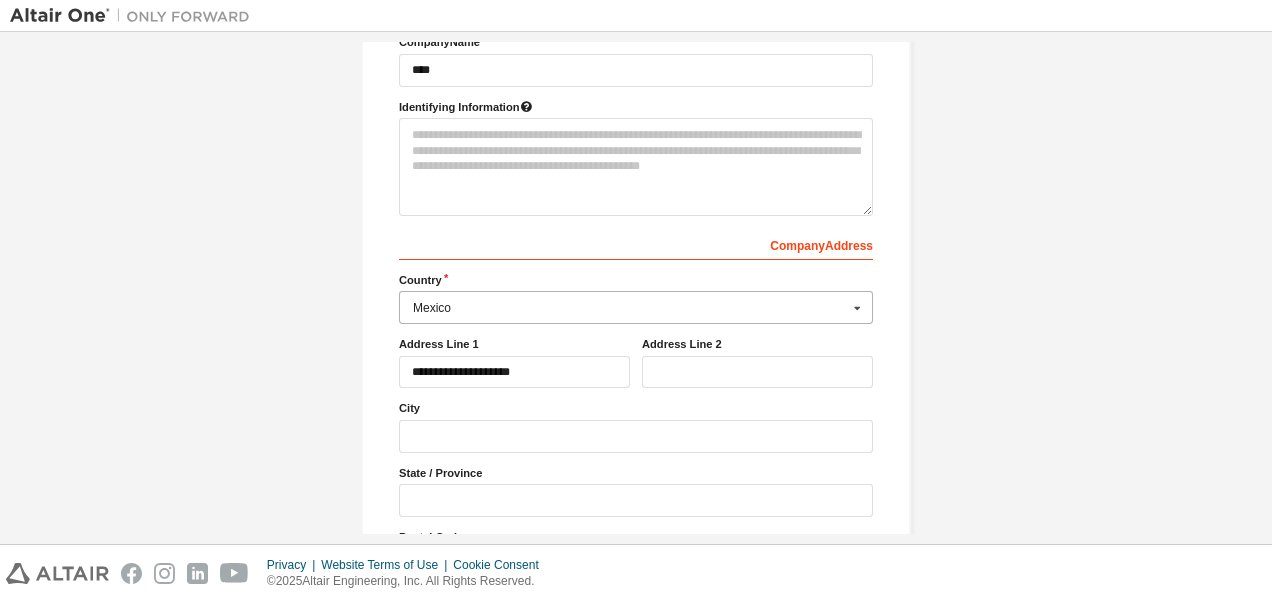 click at bounding box center [637, 307] 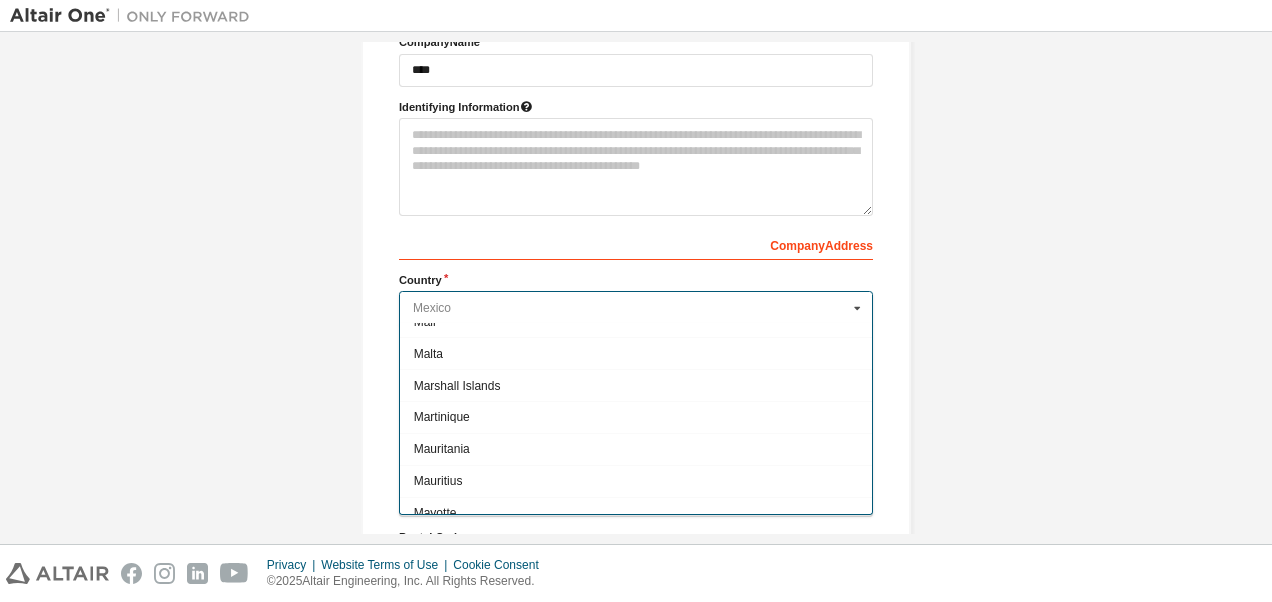 click at bounding box center [637, 307] 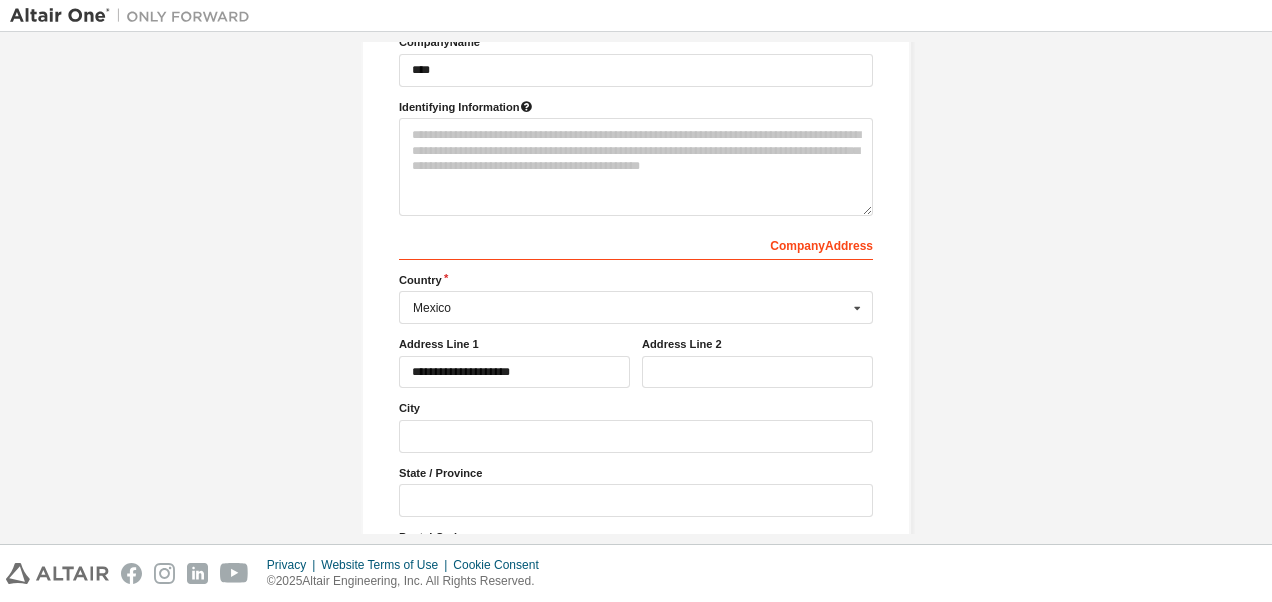 click on "Create an Altair One Account For Free Trials, Licenses, Downloads, Learning & Documentation and so much more. Personal Info Verify Email Account Info Security Setup Provide Company Details Company Info Company Name **** Identifying Information Company Address *** Country [COUNTRY] Afghanistan Åland Islands Albania Algeria American Samoa Andorra Angola Anguilla Antarctica Antigua and Barbuda Argentina Armenia Aruba Australia Austria Azerbaijan Bahamas Bahrain Bangladesh Barbados Belgium Belize Benin Bermuda Bhutan Bolivia (Plurinational State of) Bonaire, Sint Eustatius and Saba Bosnia and Herzegovina Botswana Bouvet Island Brazil British Indian Ocean Territory Brunei Darussalam Bulgaria Burkina Faso Burundi Cabo Verde Cambodia Cameroon Canada Cayman Islands Central African Republic Chad Chile China Christmas Island Cocos (Keeling) Islands Colombia Comoros Congo Congo (Democratic Republic of the) Cook Islands Costa Rica Côte d'Ivoire Croatia Curaçao Cyprus Czech Republic Denmark Djibouti Dominica Ecuador" at bounding box center [636, 208] 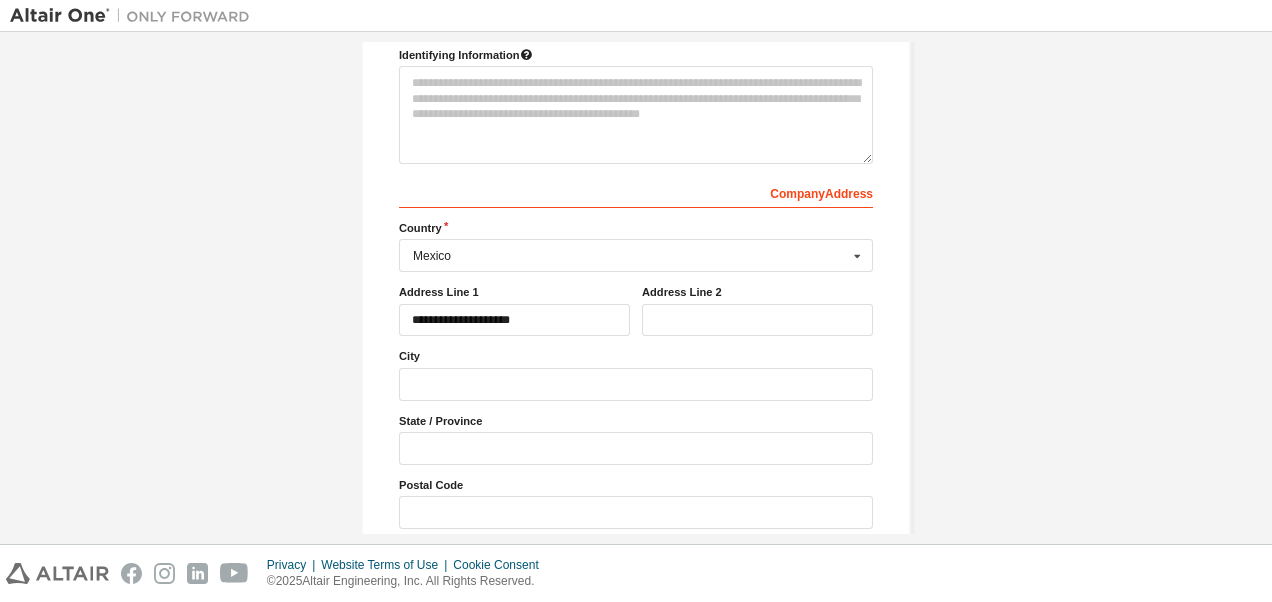 scroll, scrollTop: 435, scrollLeft: 0, axis: vertical 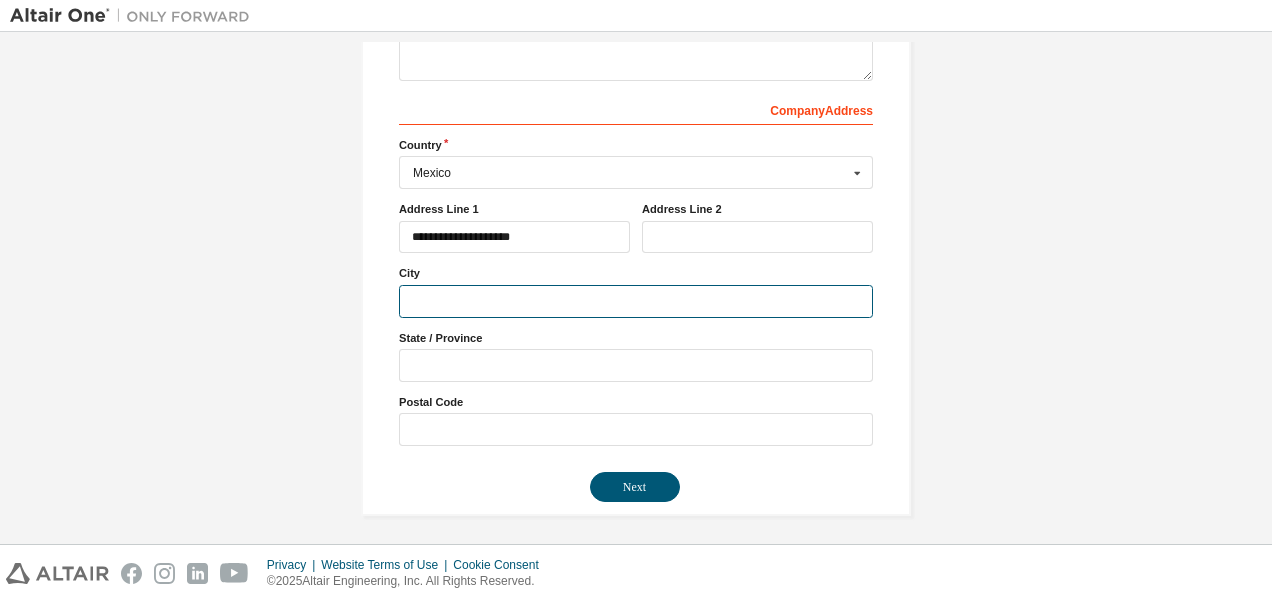 click at bounding box center (636, 301) 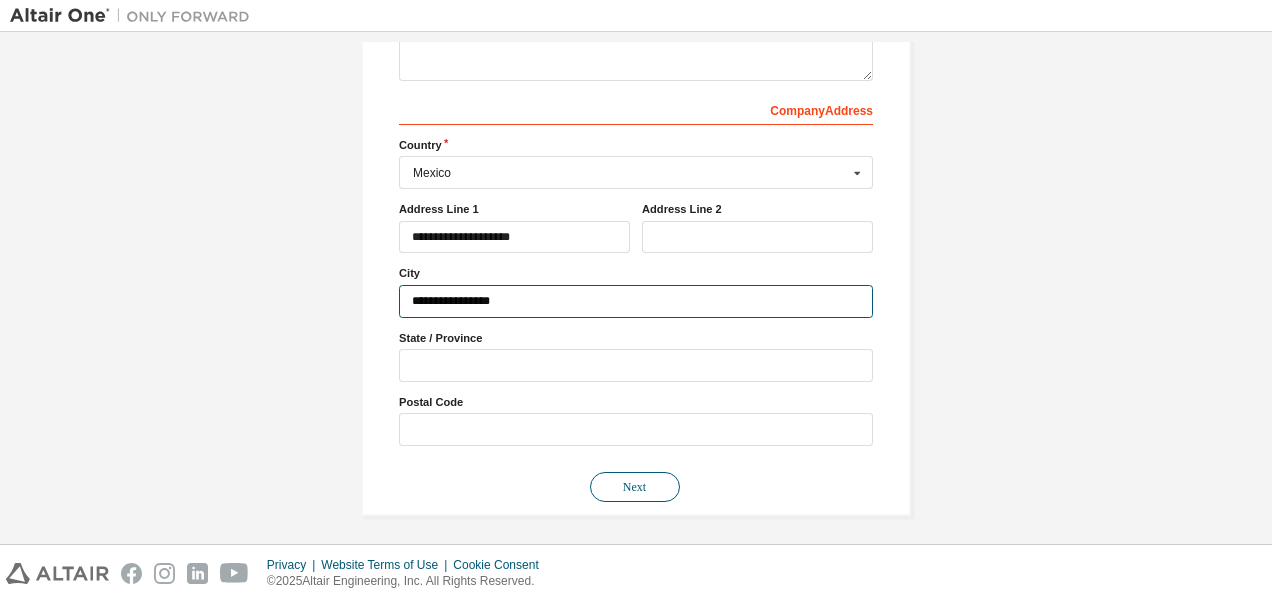 type on "**********" 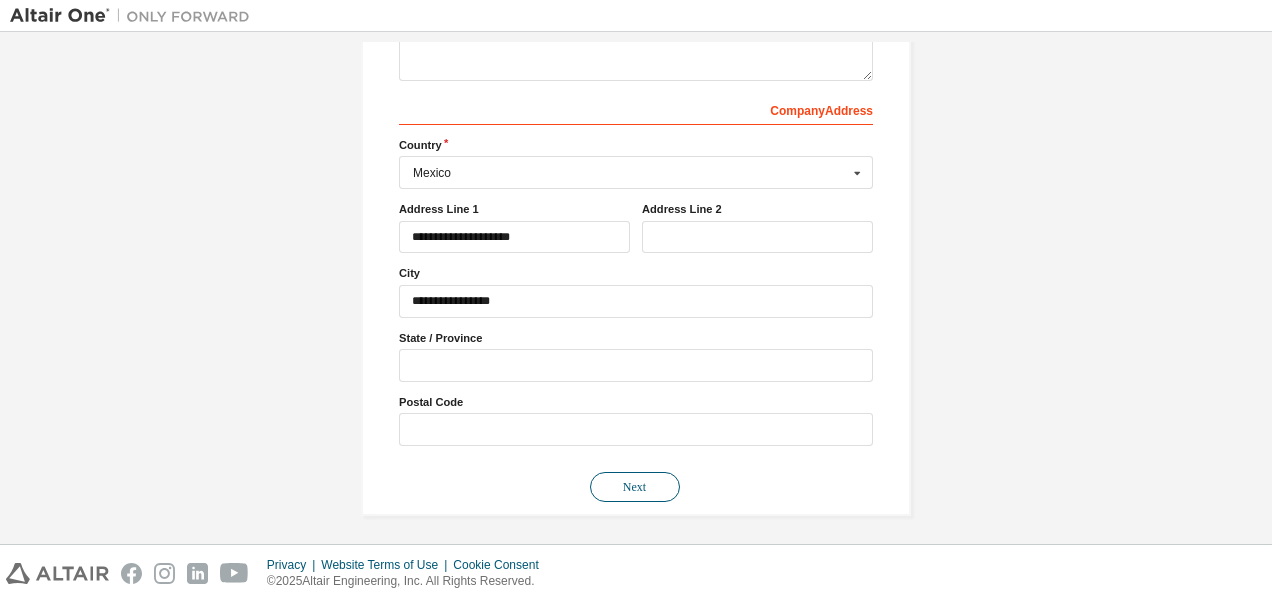 click on "Next" at bounding box center (635, 487) 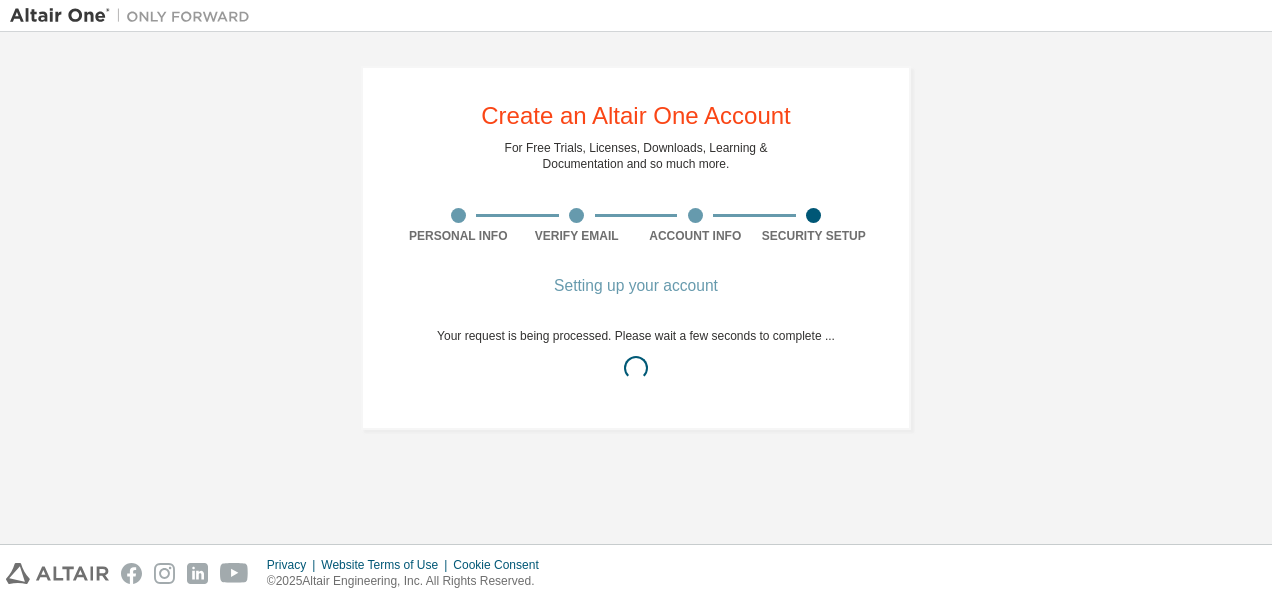 scroll, scrollTop: 0, scrollLeft: 0, axis: both 